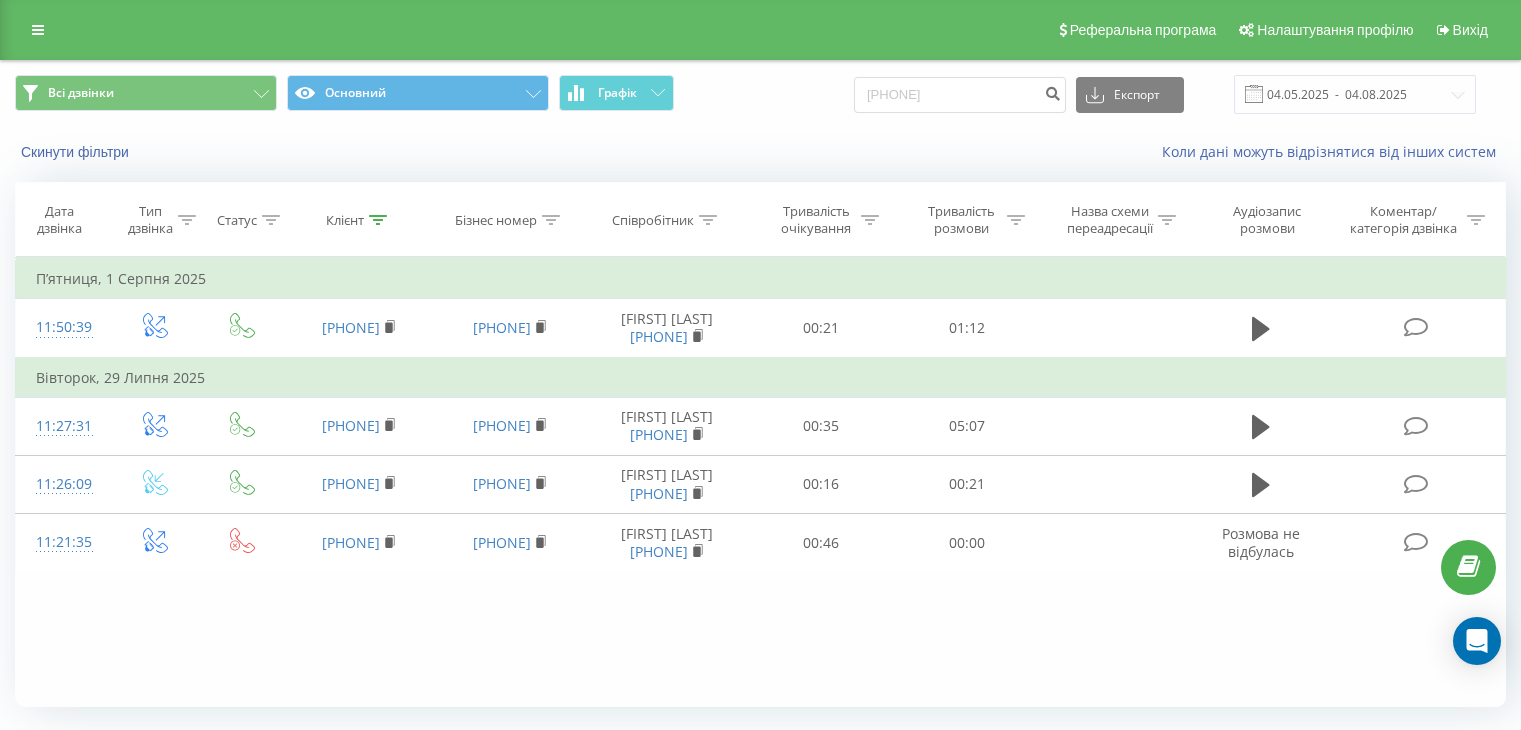 scroll, scrollTop: 0, scrollLeft: 0, axis: both 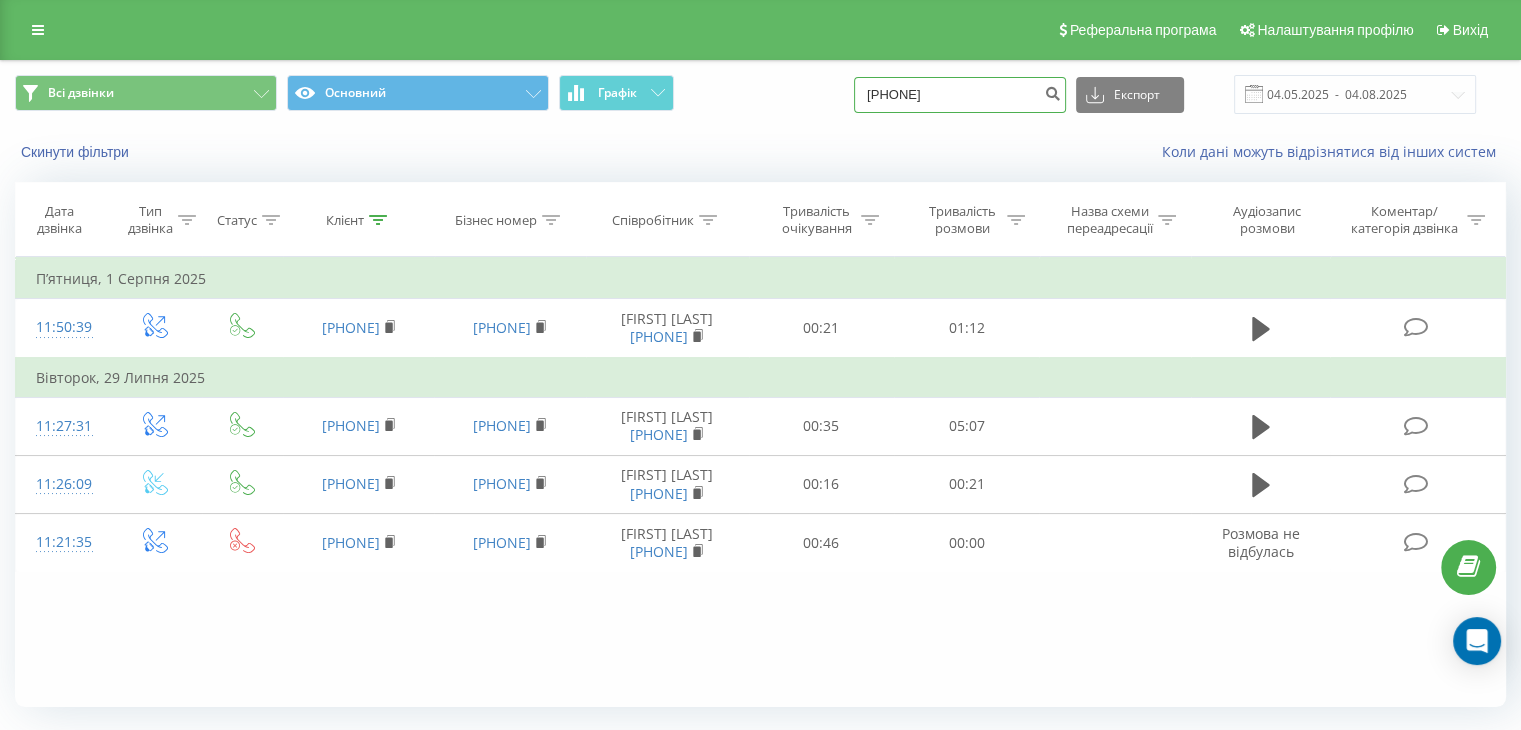 click on "[PHONE]" at bounding box center (960, 95) 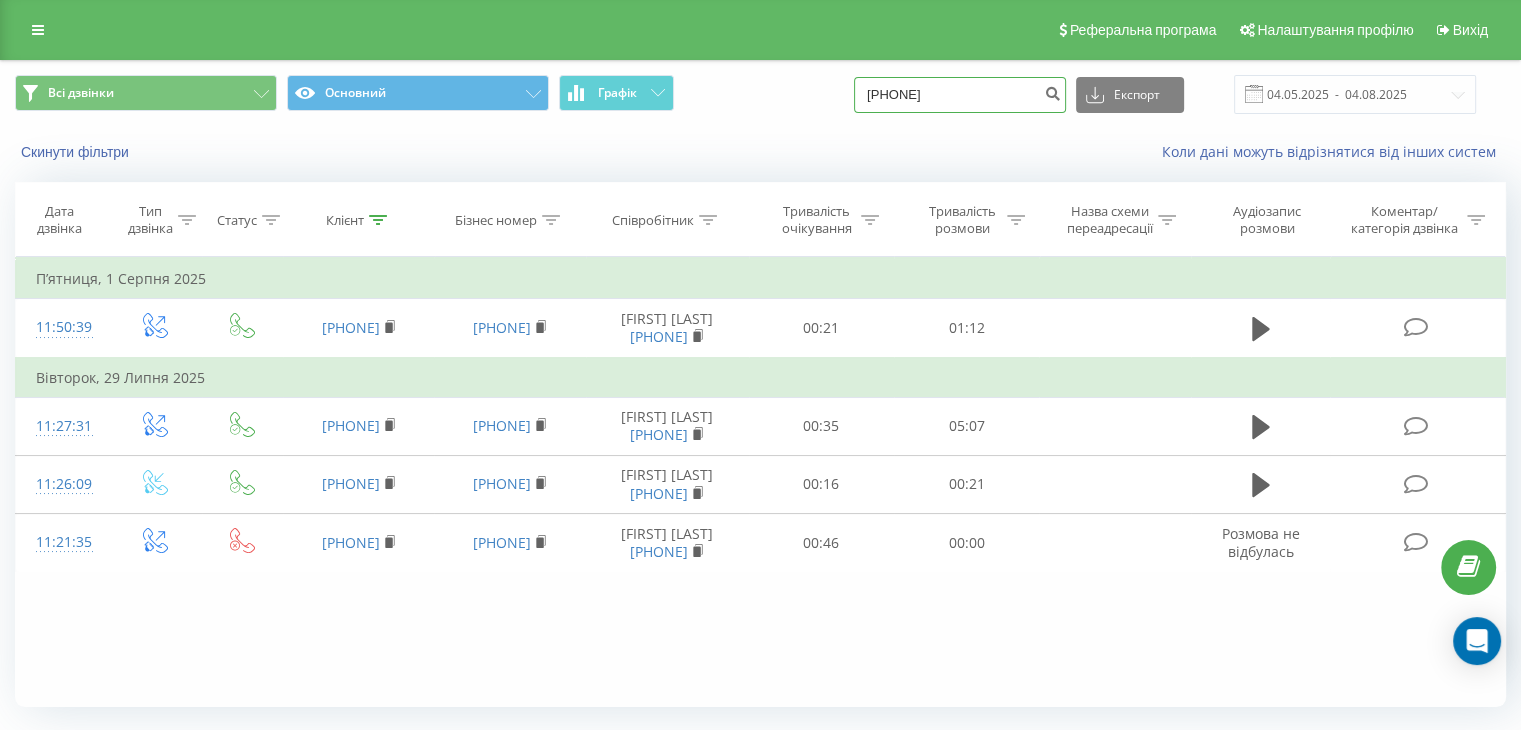 click on "[PHONE]" at bounding box center [960, 95] 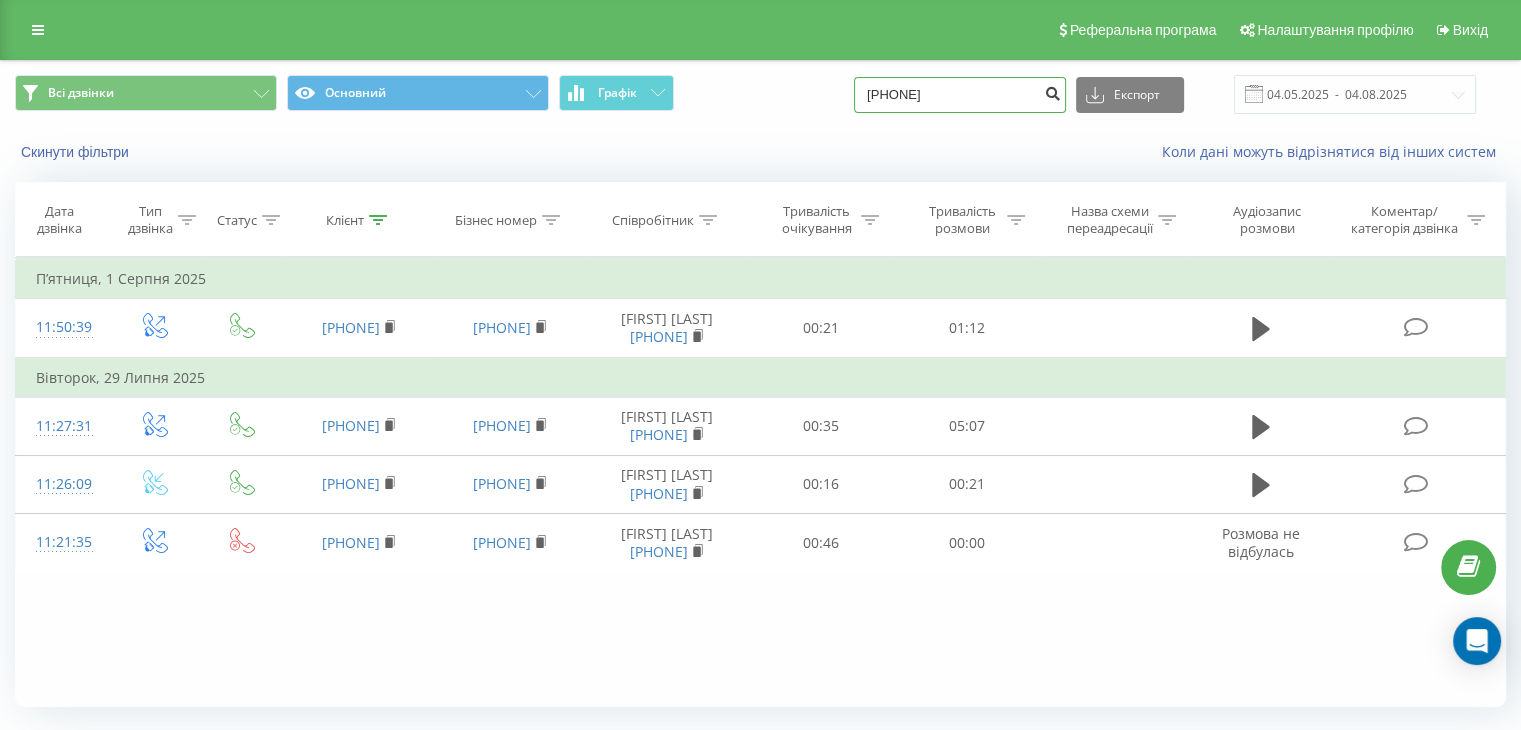 type on "[PHONE]" 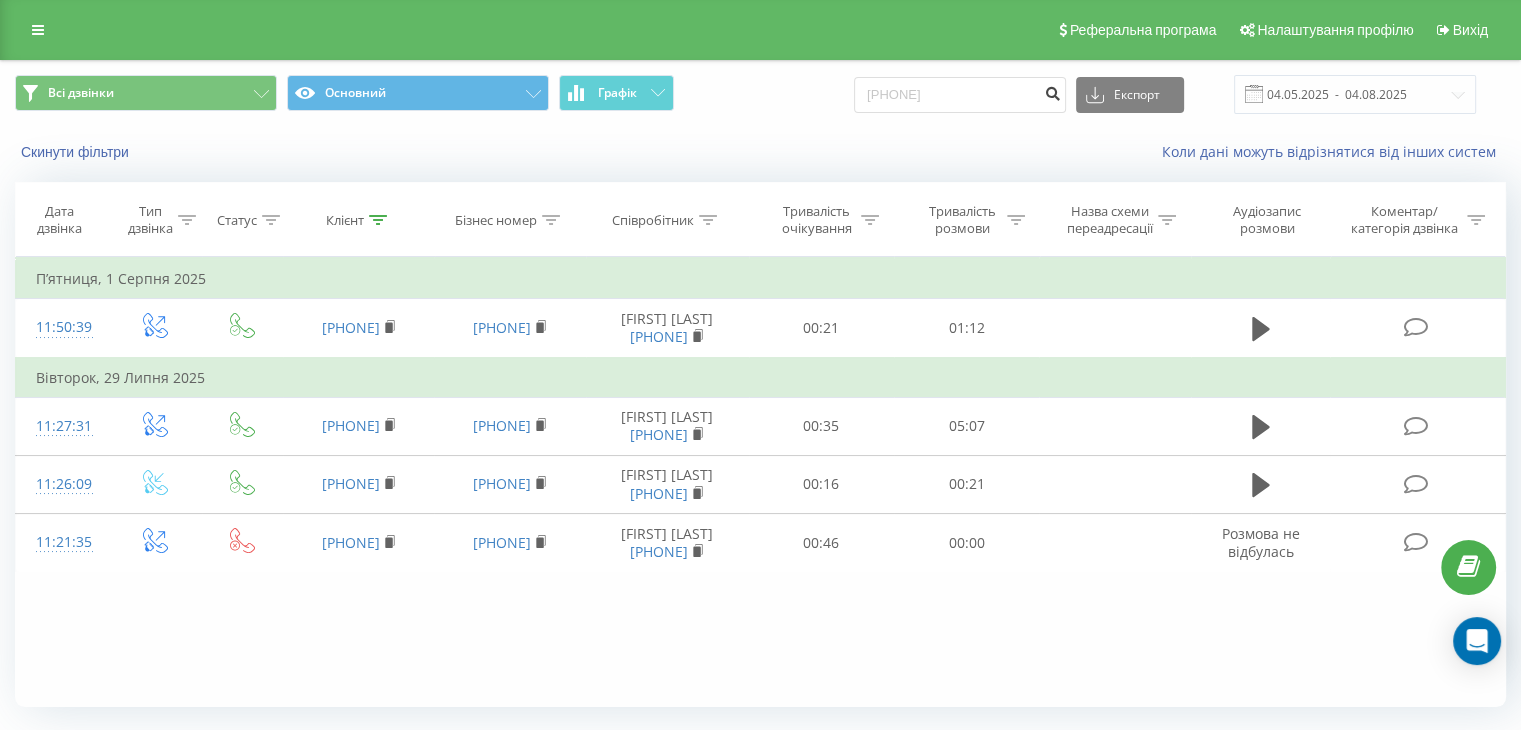 click at bounding box center (1052, 95) 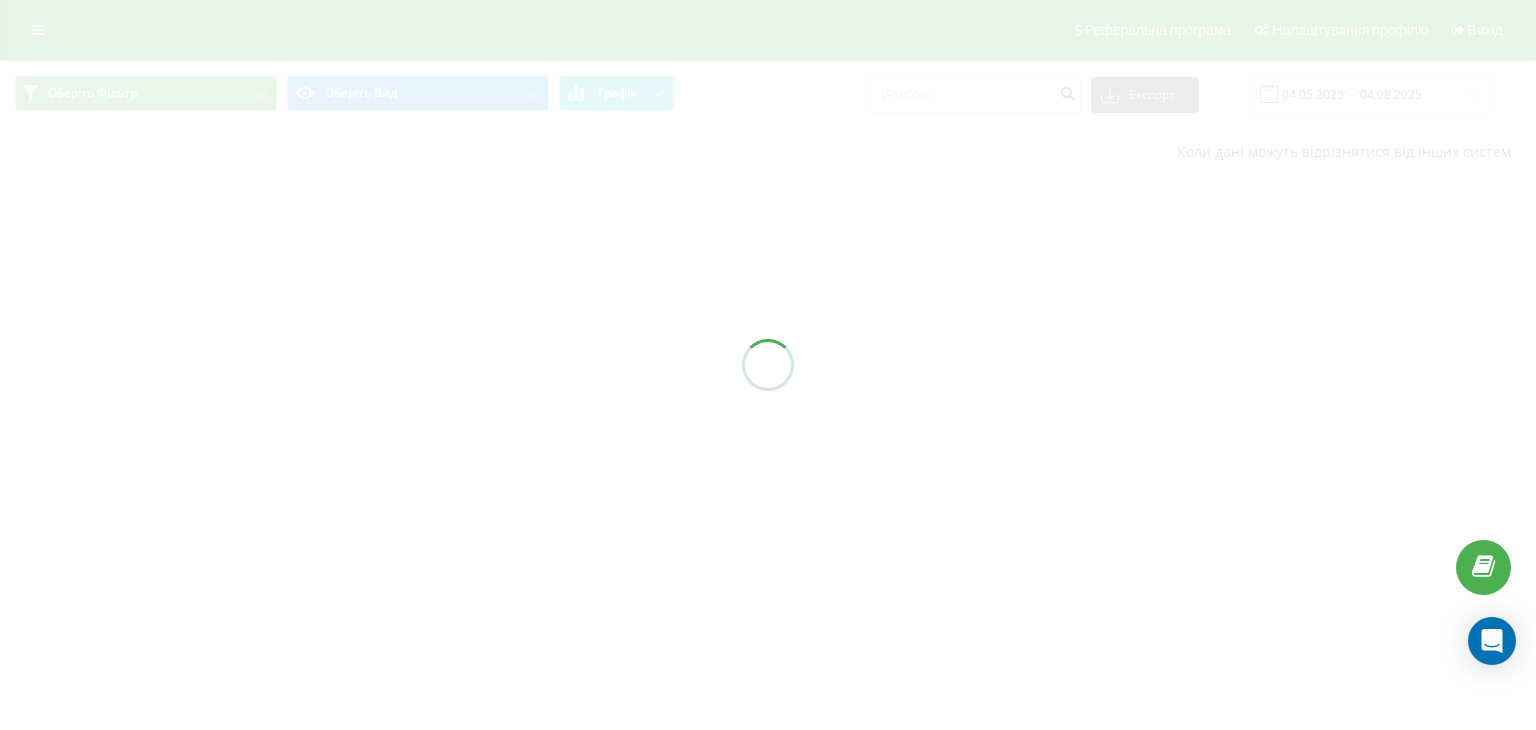 scroll, scrollTop: 0, scrollLeft: 0, axis: both 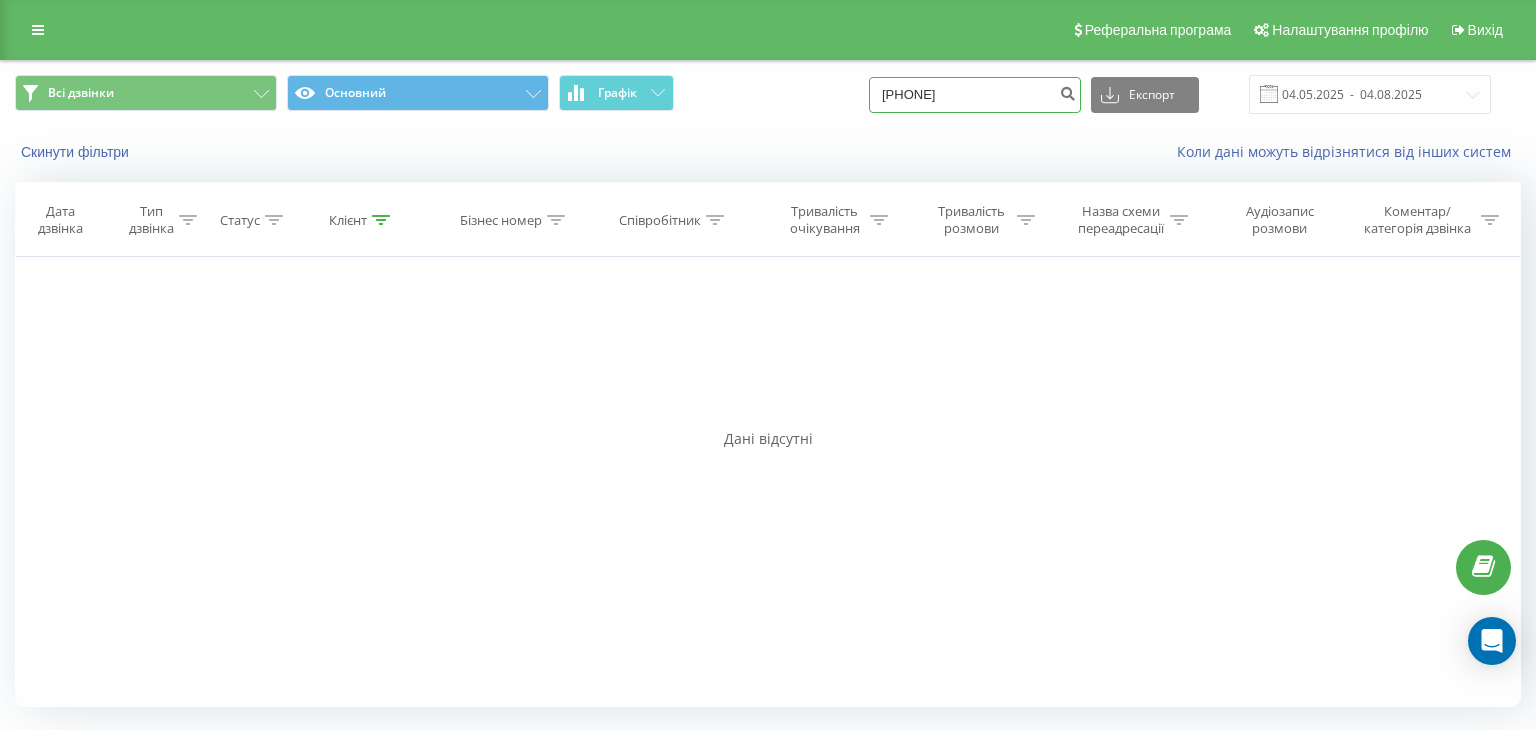 click on "[PHONE]" at bounding box center [975, 95] 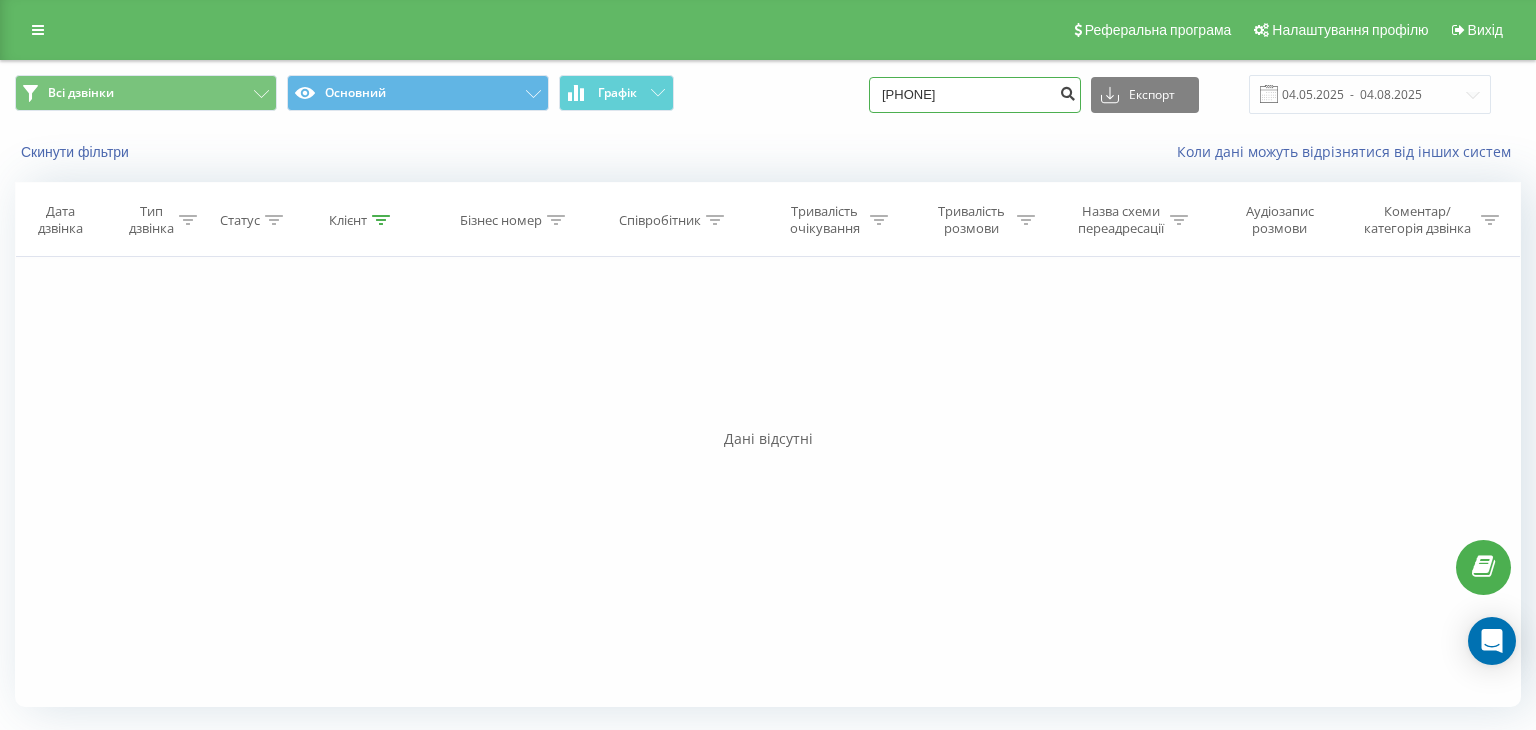 type on "[PHONE]" 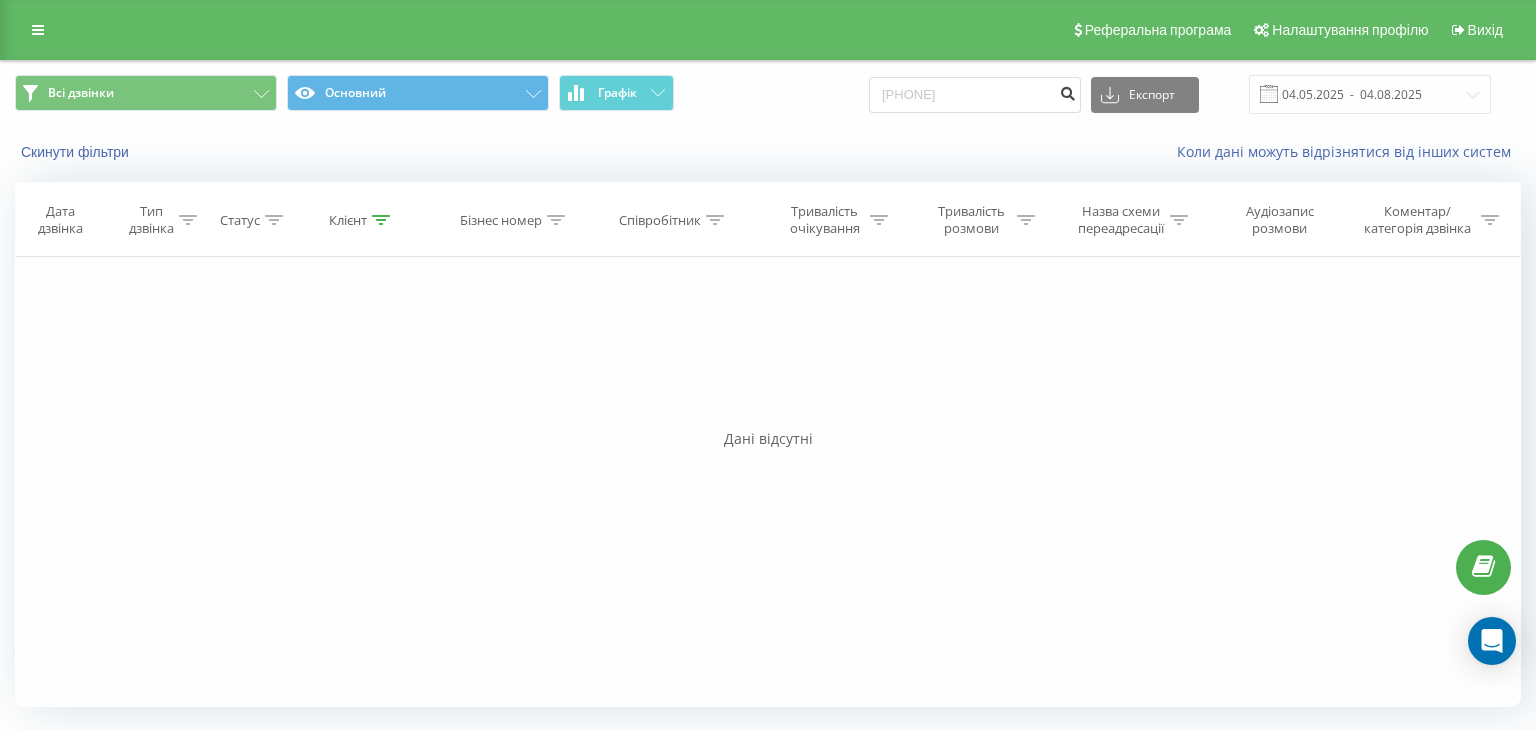 click at bounding box center (1067, 91) 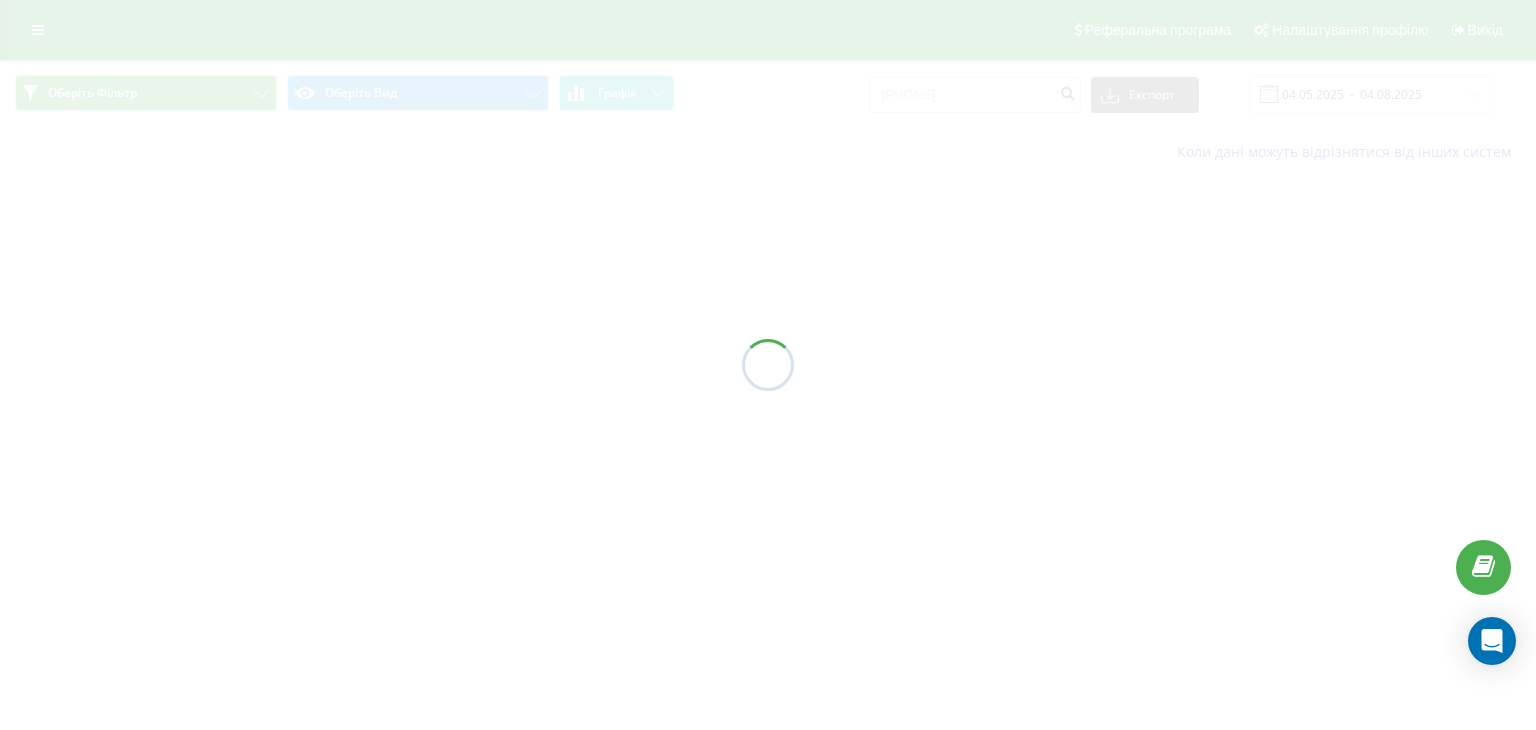 scroll, scrollTop: 0, scrollLeft: 0, axis: both 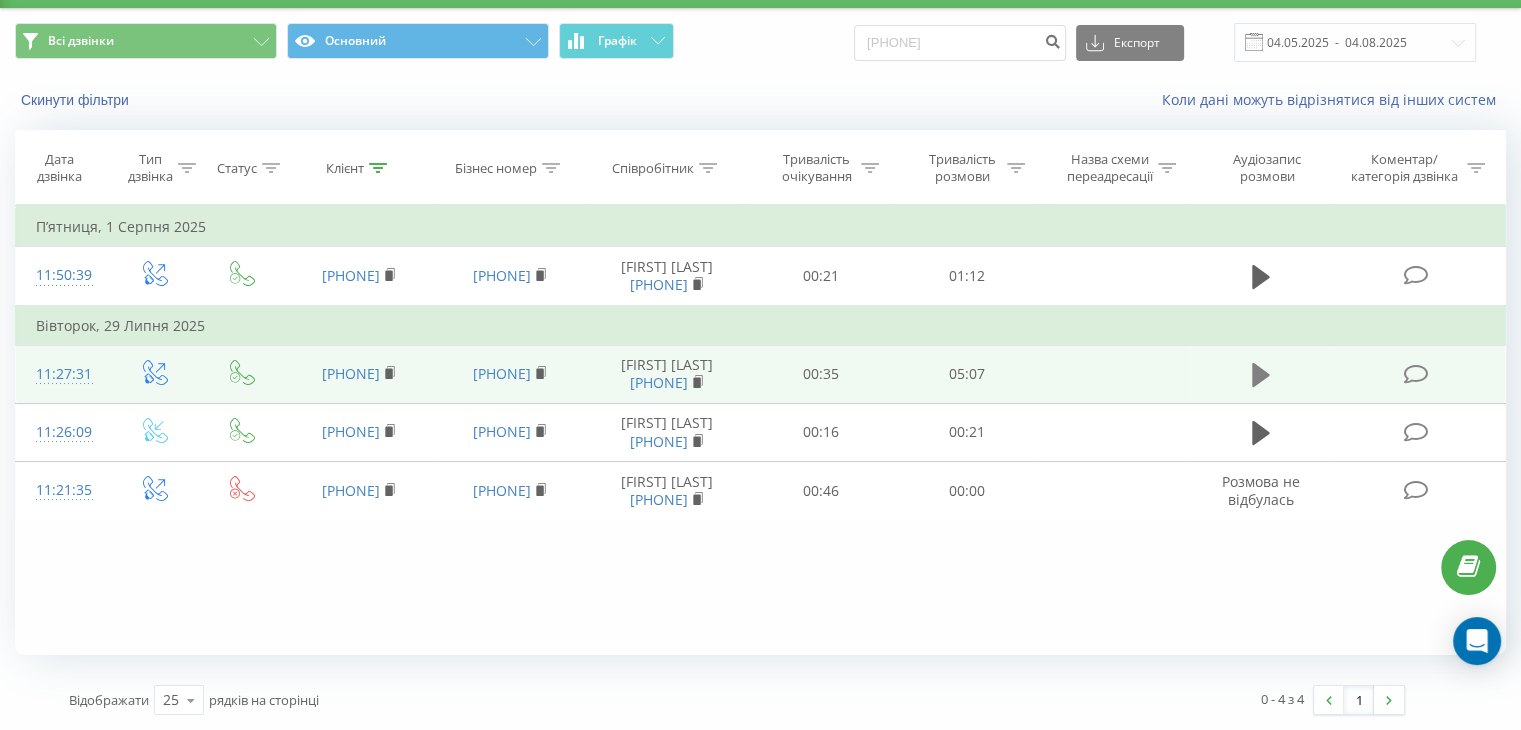 click 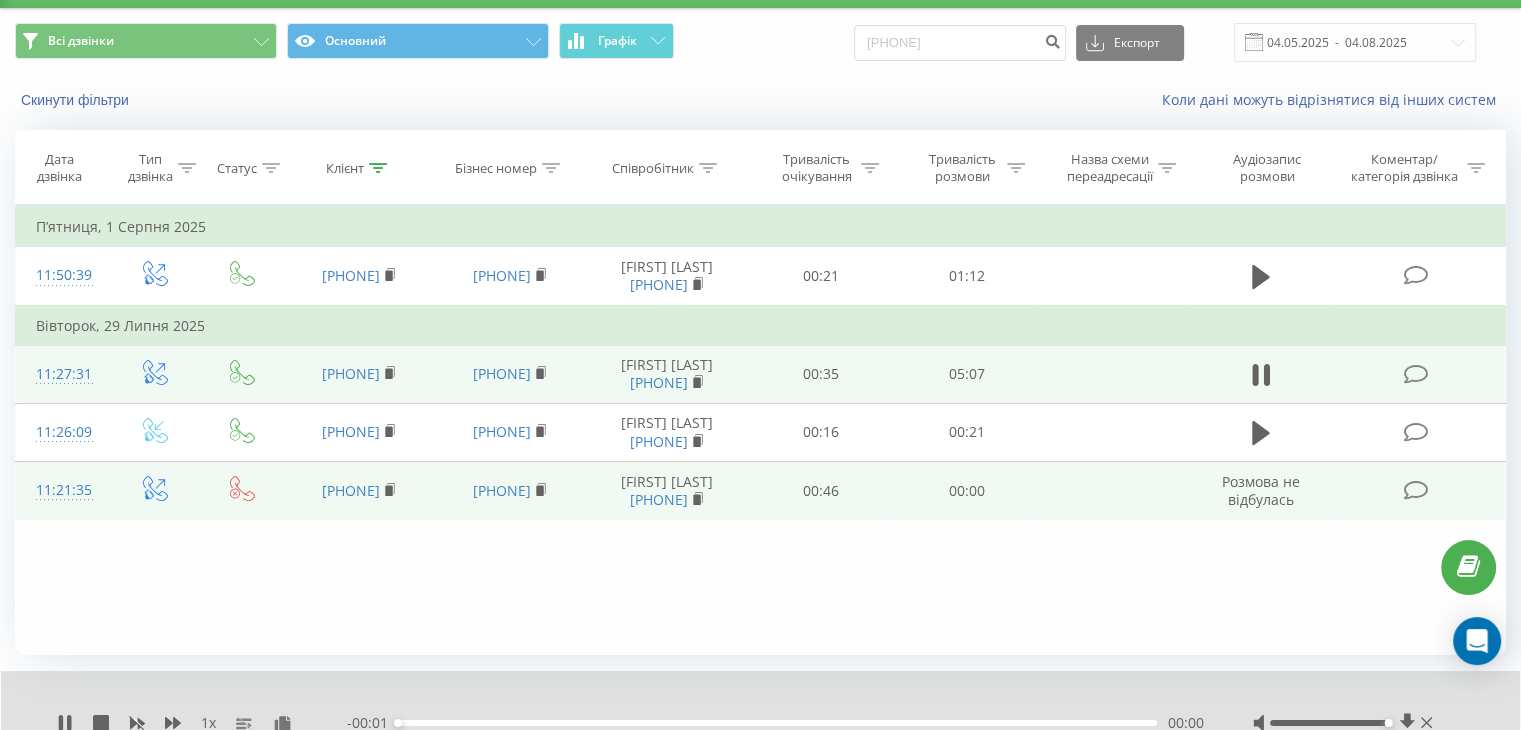 scroll, scrollTop: 128, scrollLeft: 0, axis: vertical 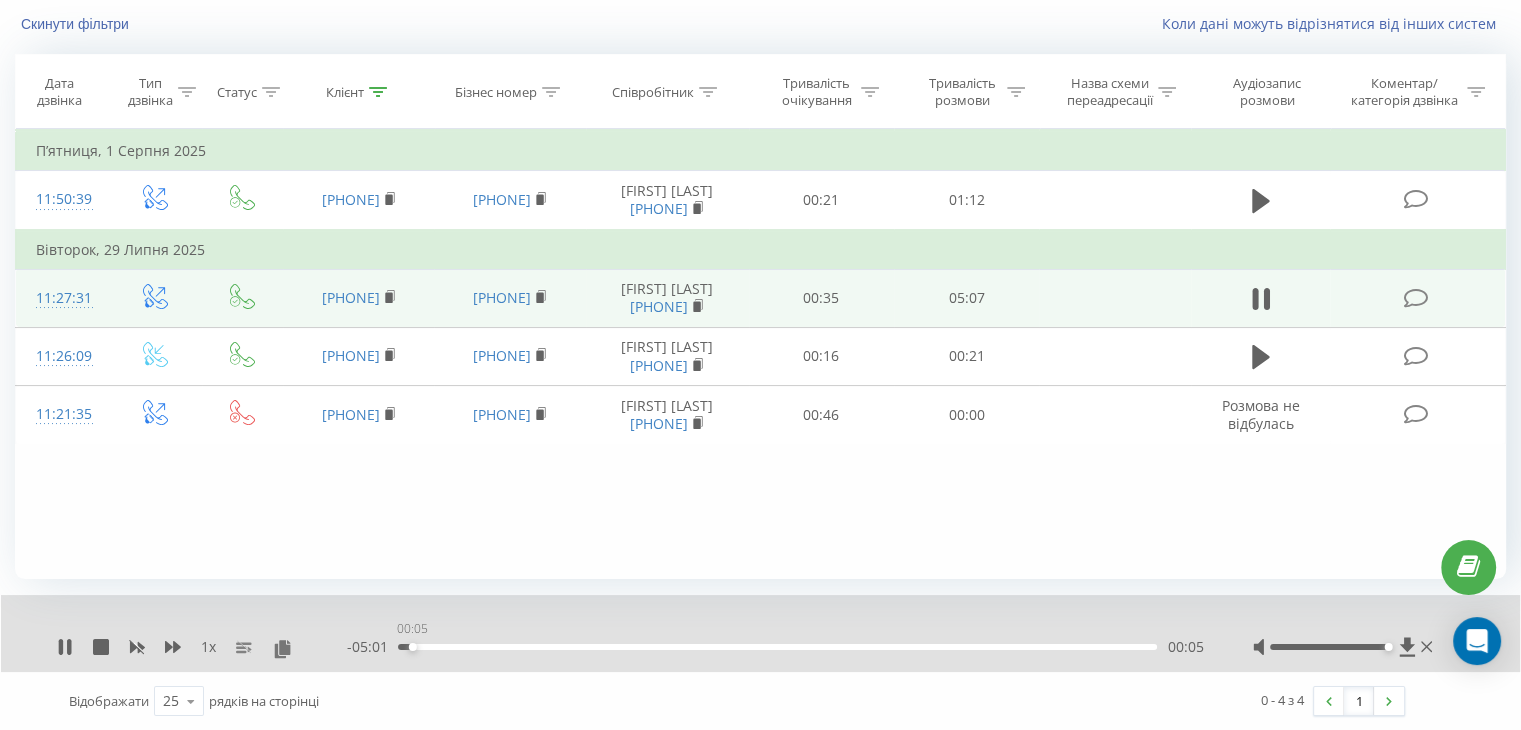 click on "00:05" at bounding box center (777, 647) 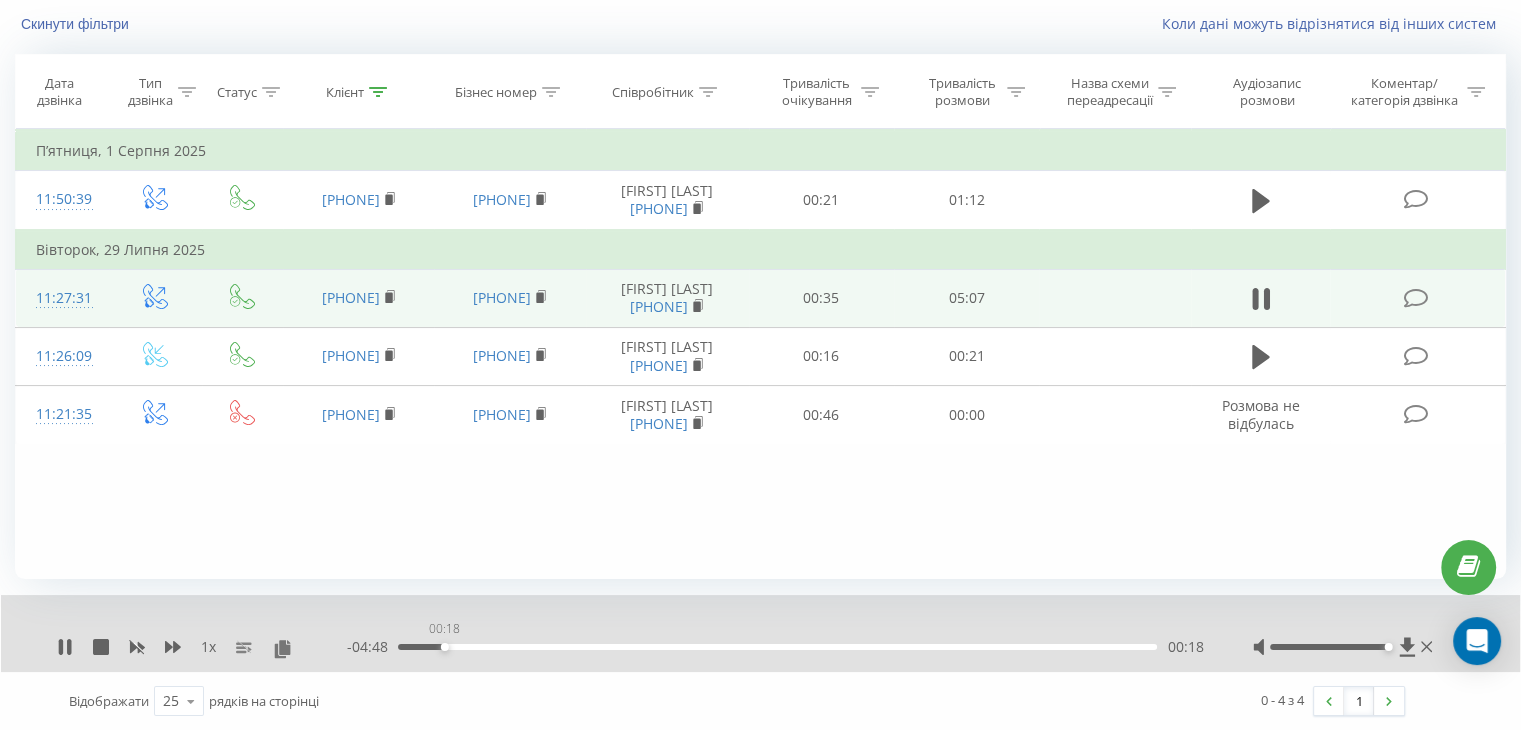 click on "00:18" at bounding box center [777, 647] 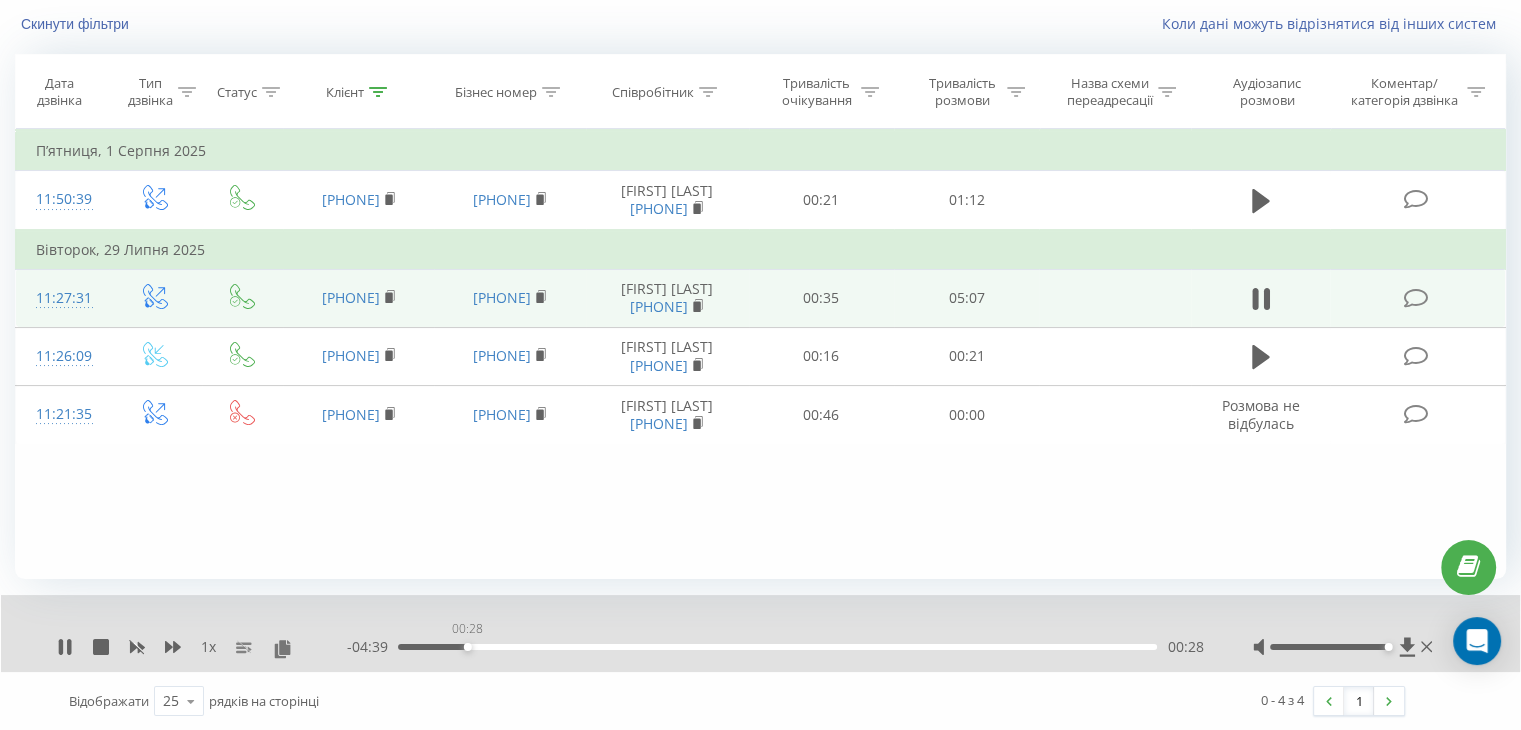 click on "00:28" at bounding box center [777, 647] 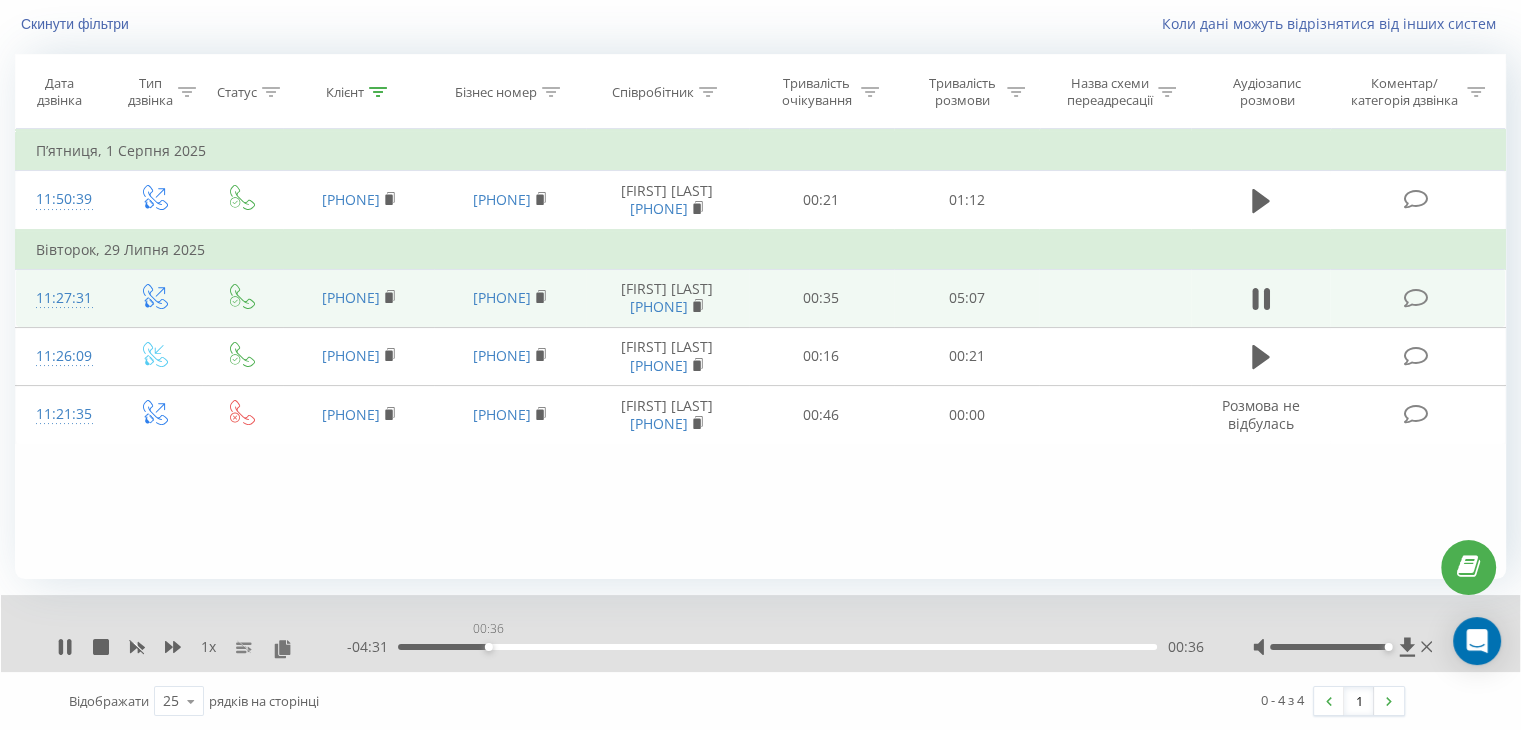 click on "00:36" at bounding box center [777, 647] 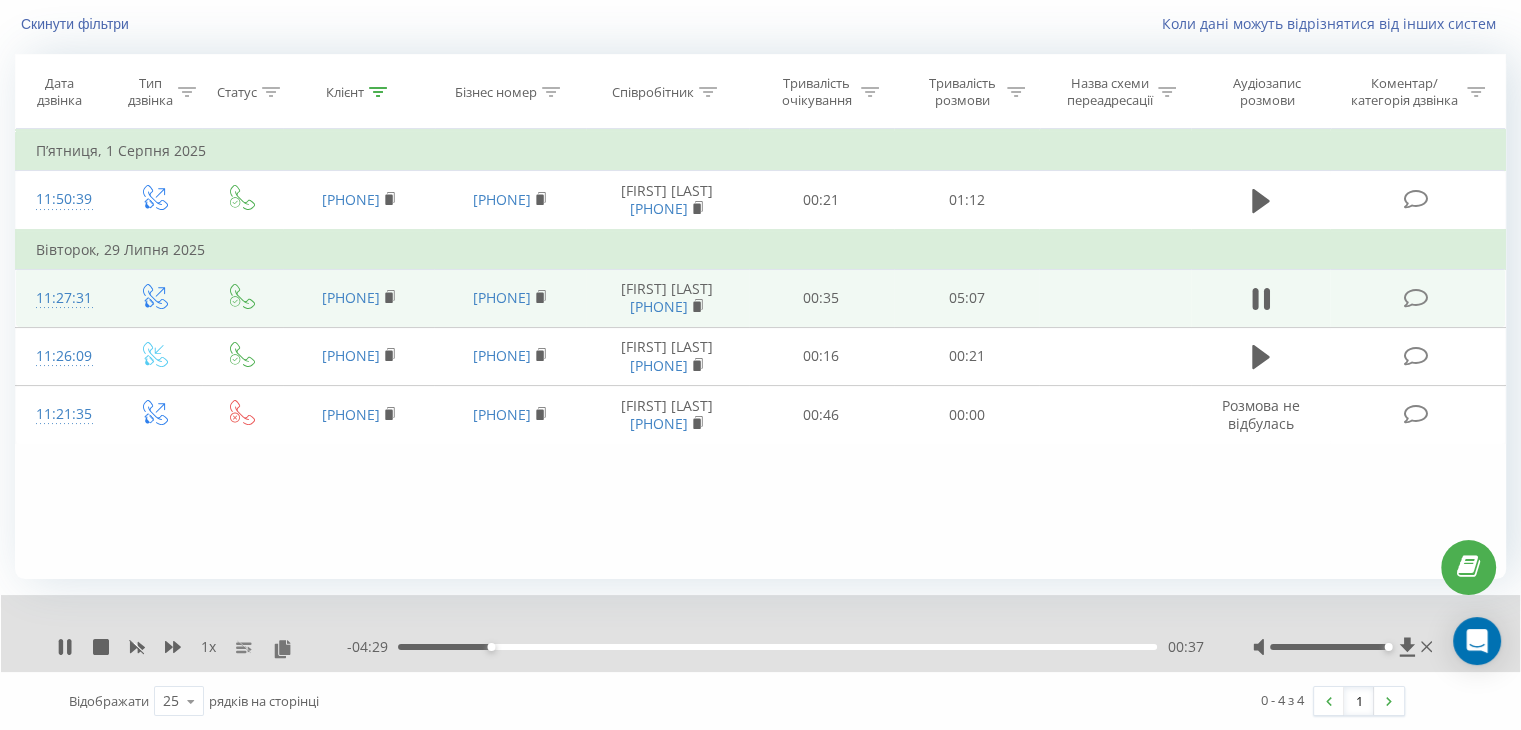 click on "00:37" at bounding box center [777, 647] 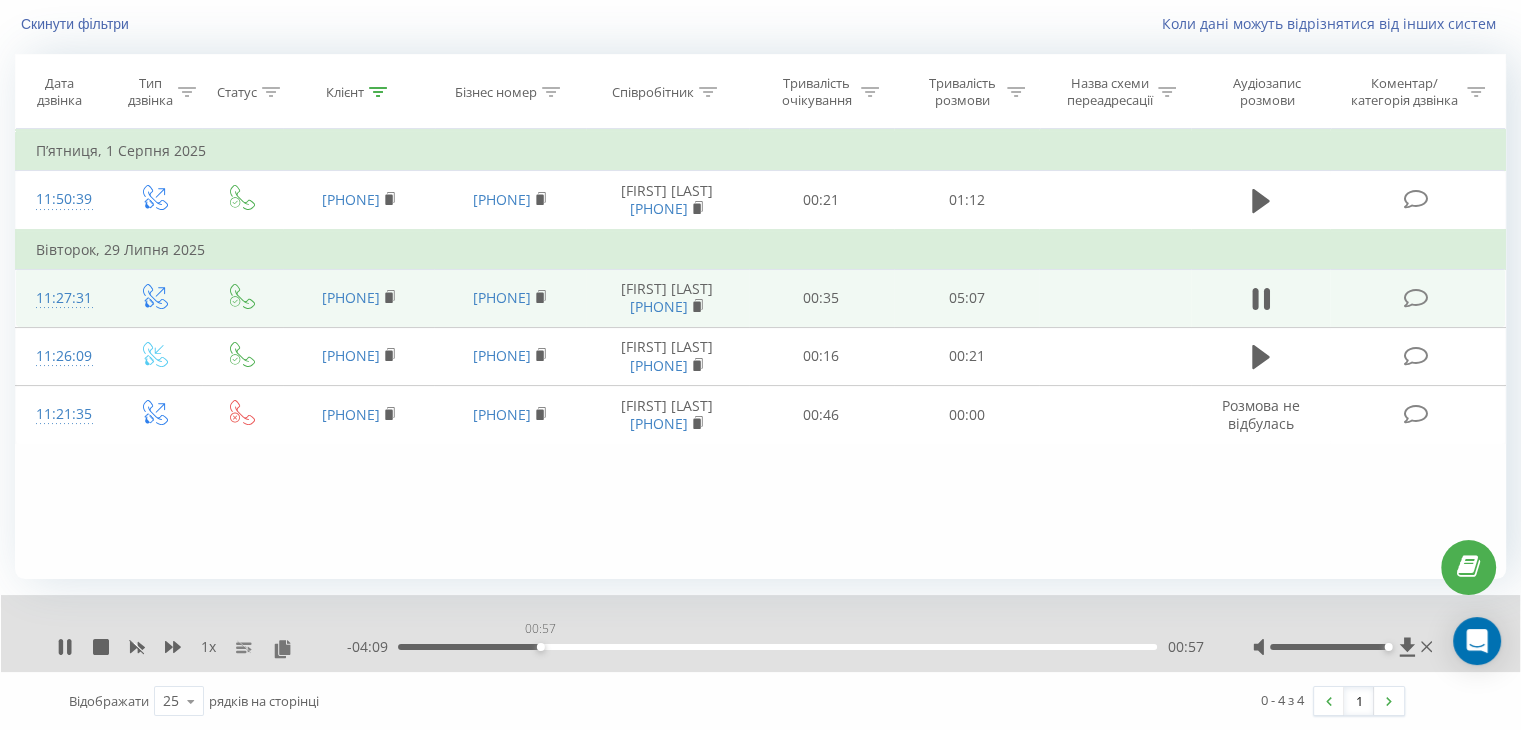 click on "00:57" at bounding box center [777, 647] 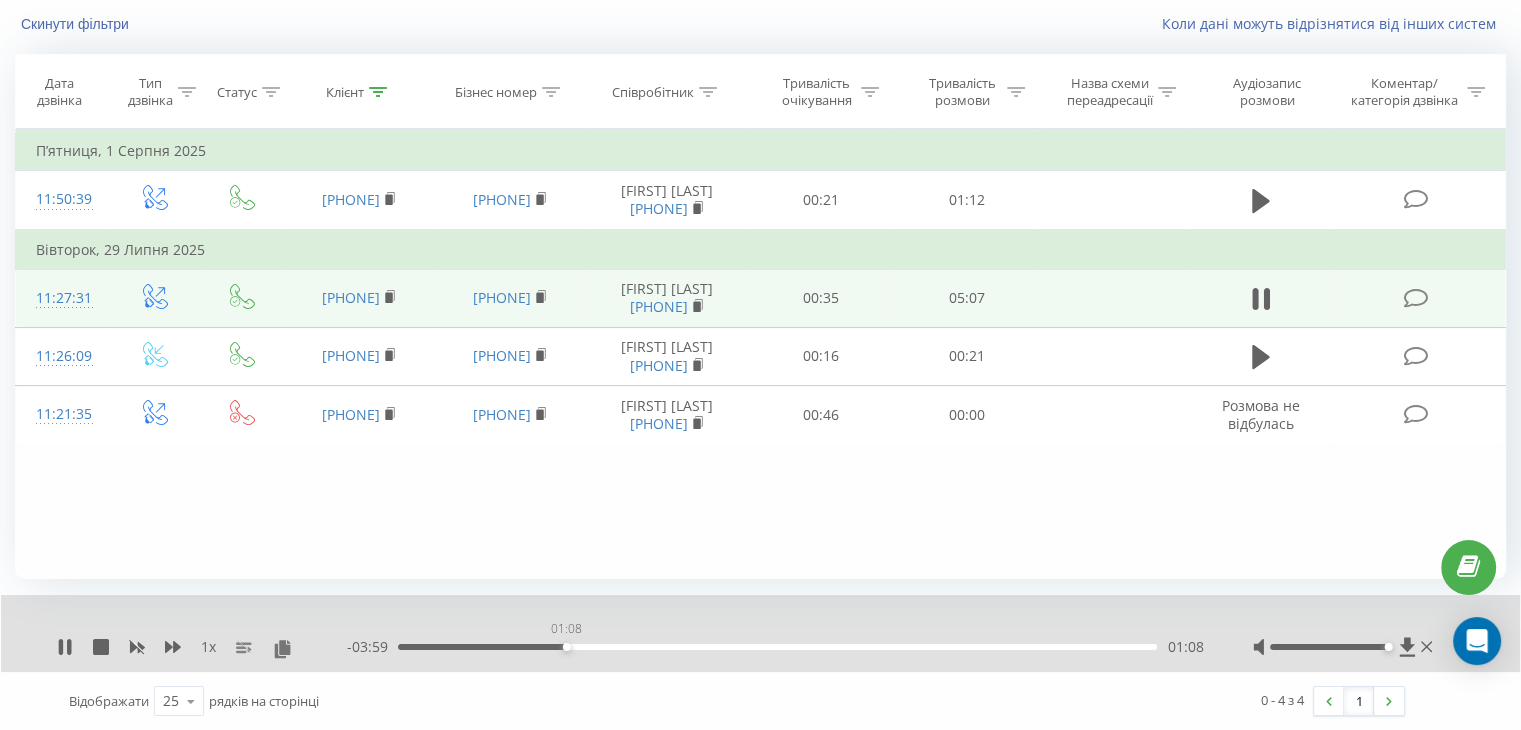 click on "01:08" at bounding box center (777, 647) 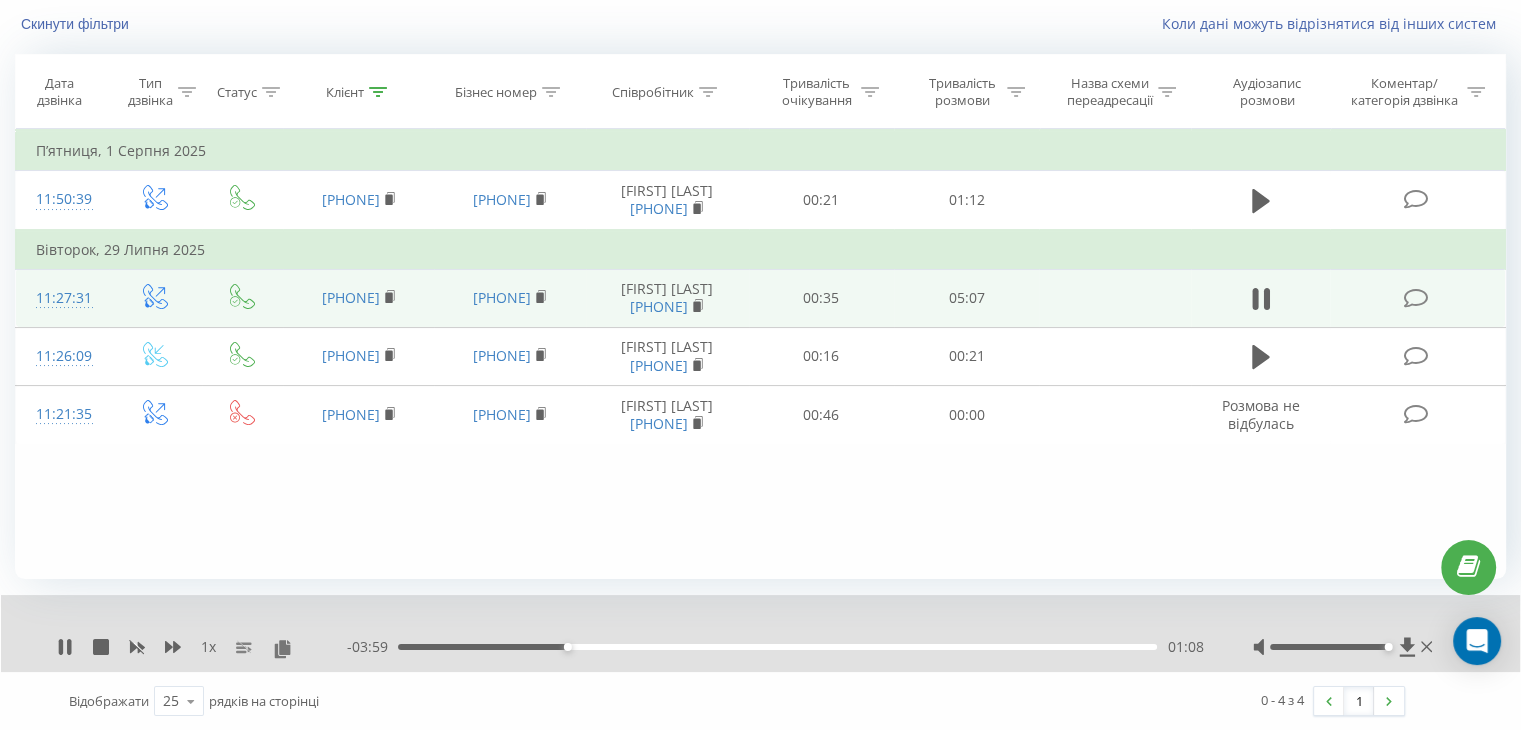 click on "- 03:59 01:08   01:08" at bounding box center (775, 647) 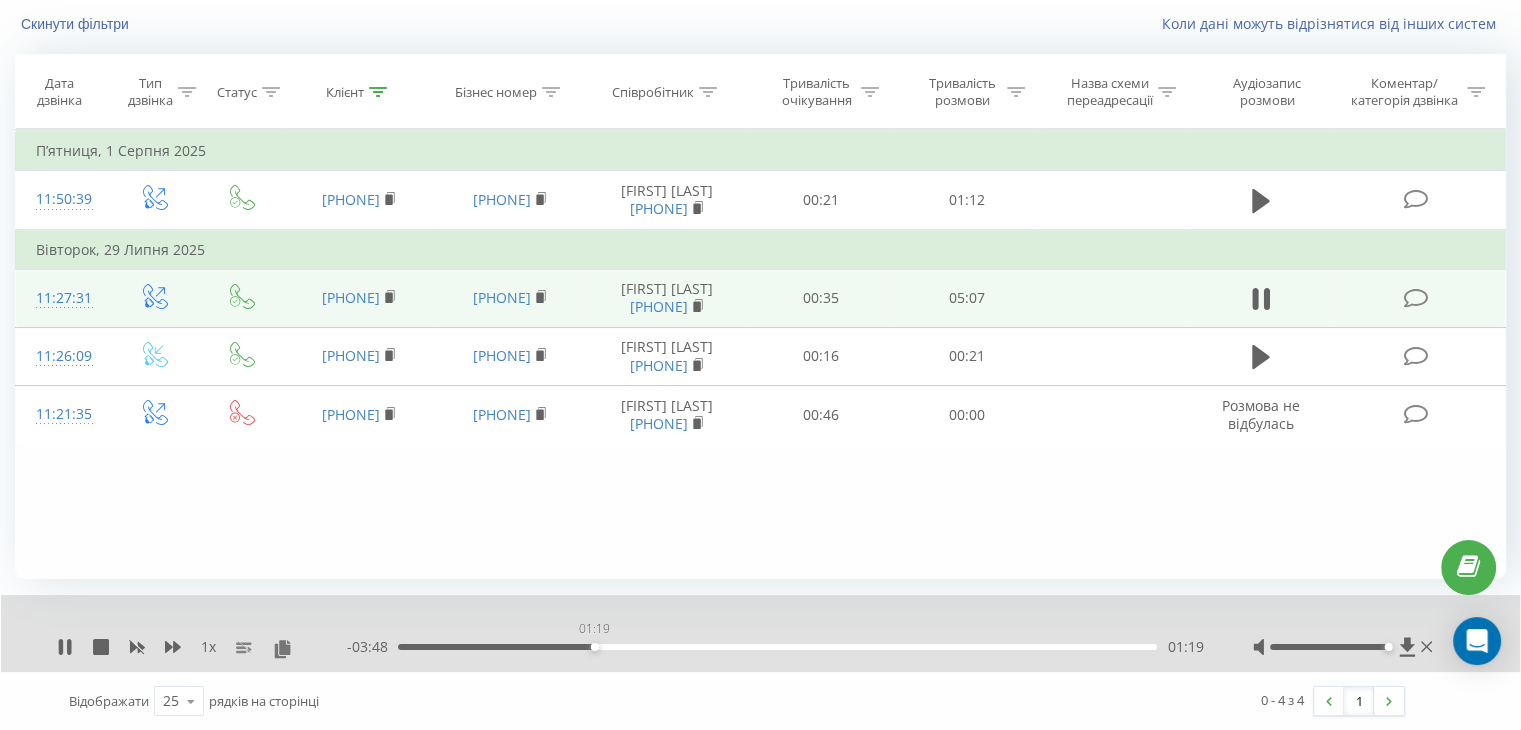 click on "01:19" at bounding box center [777, 647] 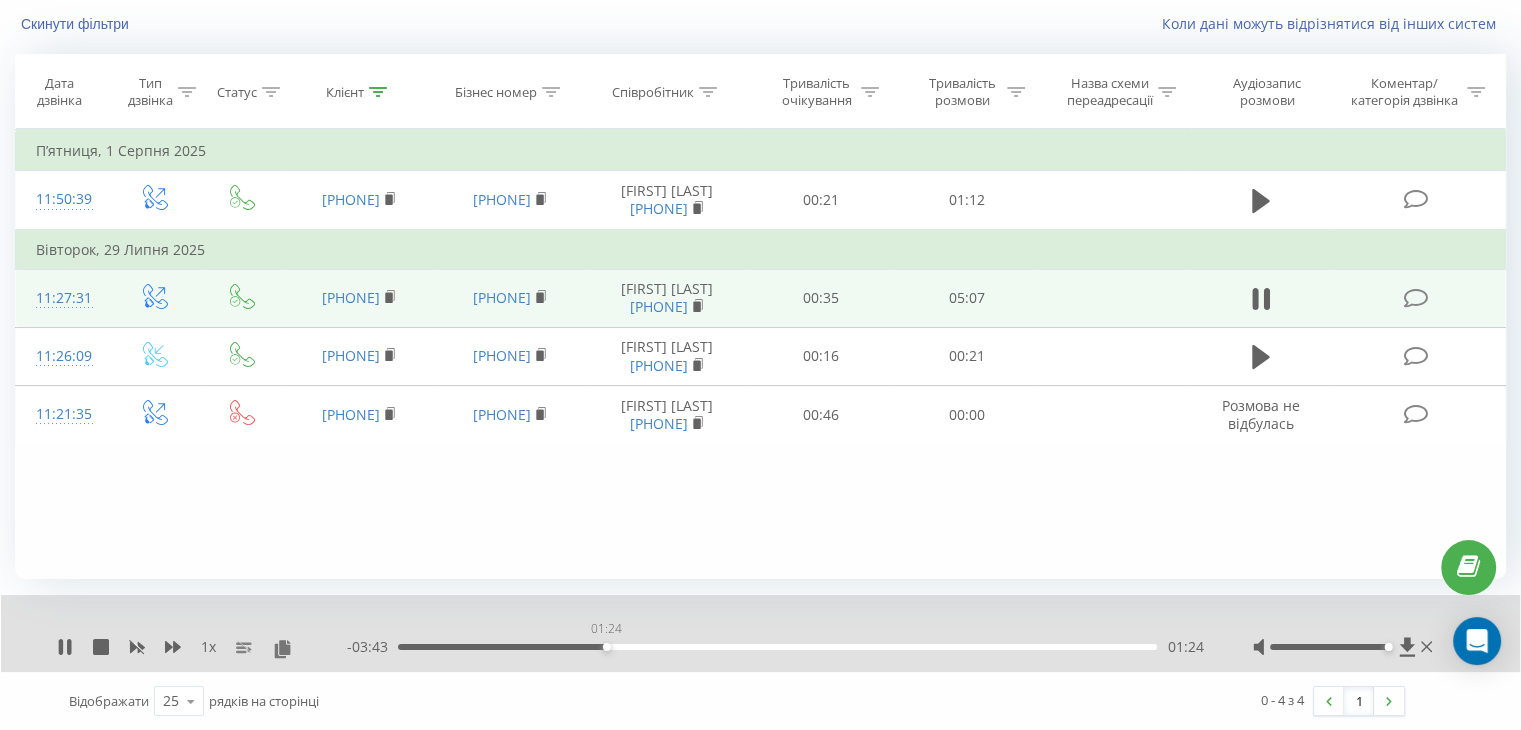 drag, startPoint x: 606, startPoint y: 644, endPoint x: 620, endPoint y: 644, distance: 14 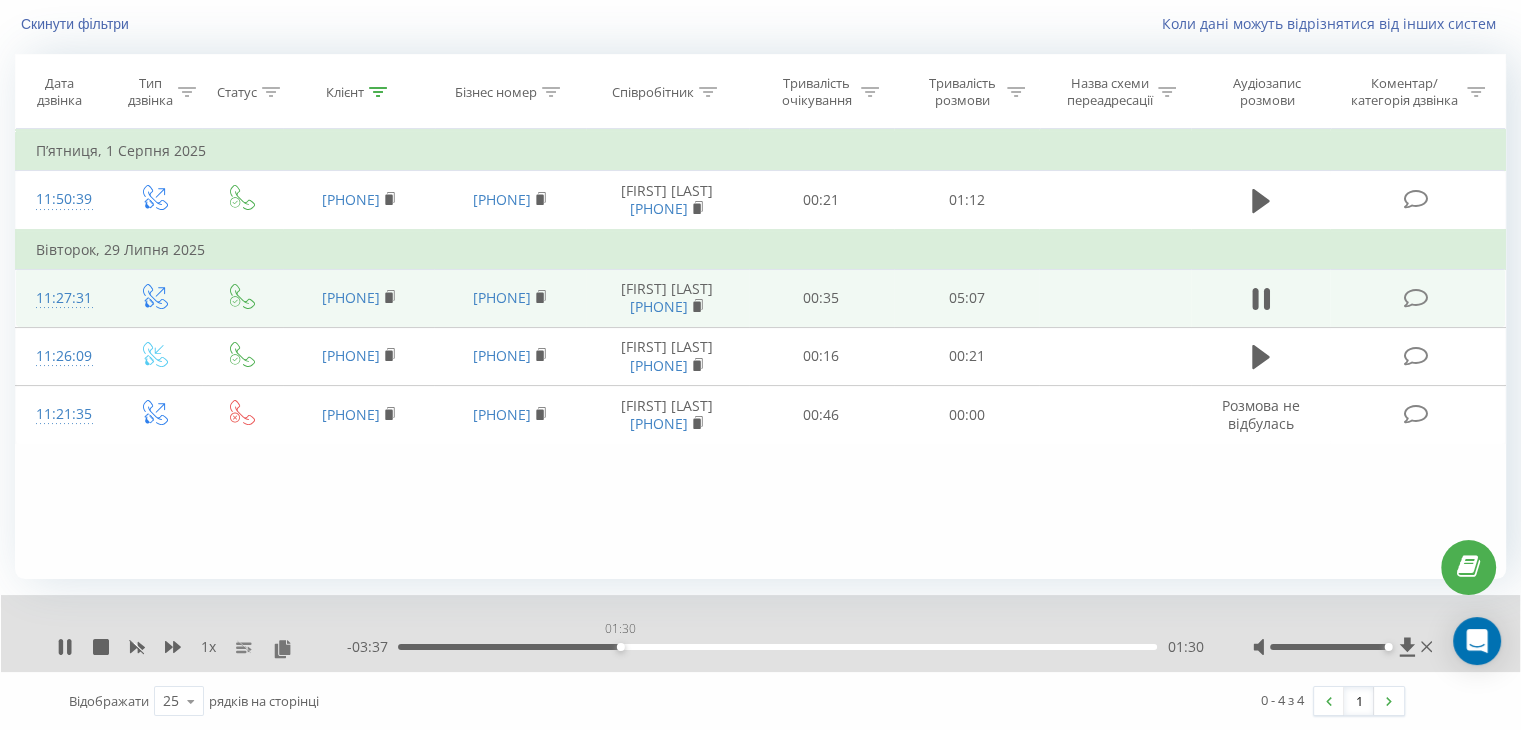 click on "01:30" at bounding box center (621, 647) 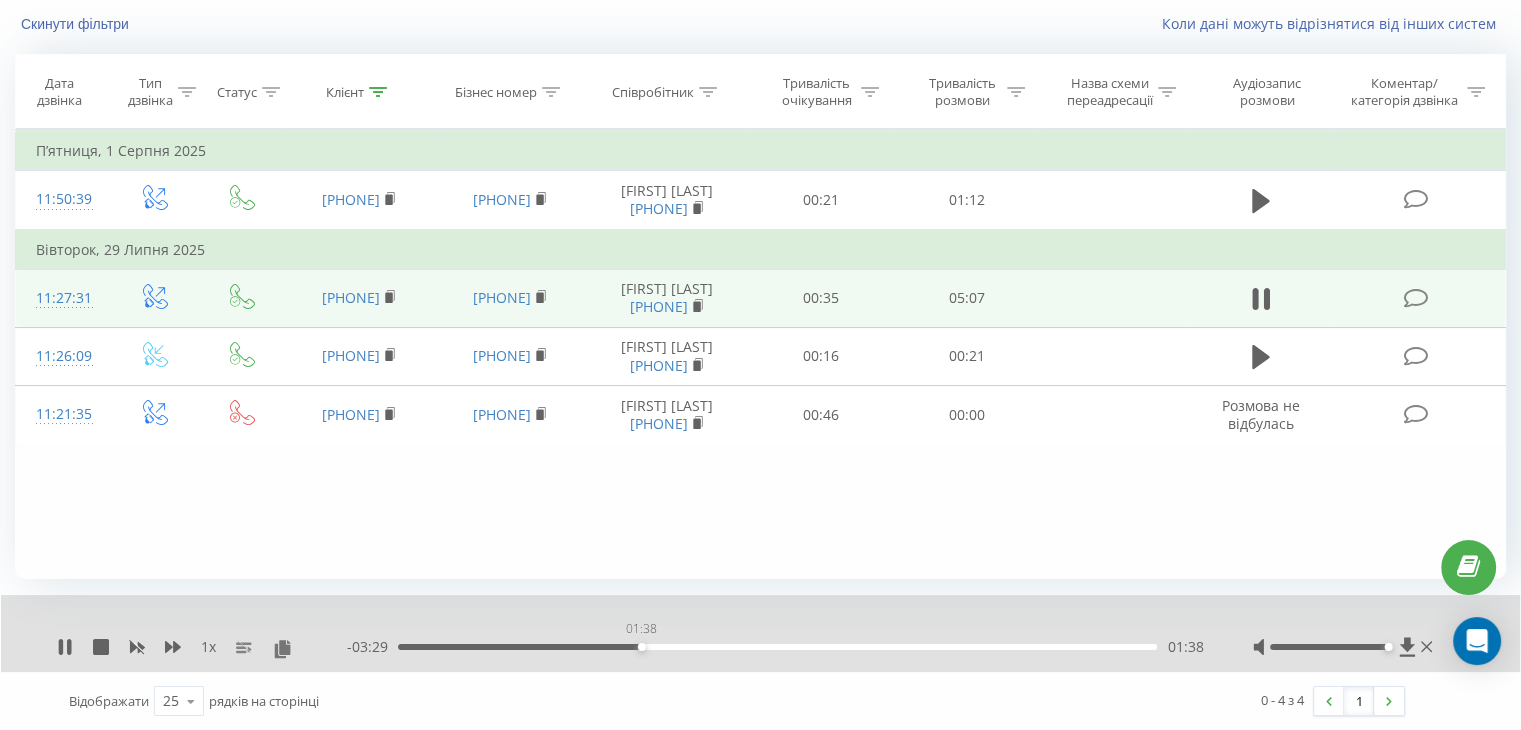 click on "01:38" at bounding box center [777, 647] 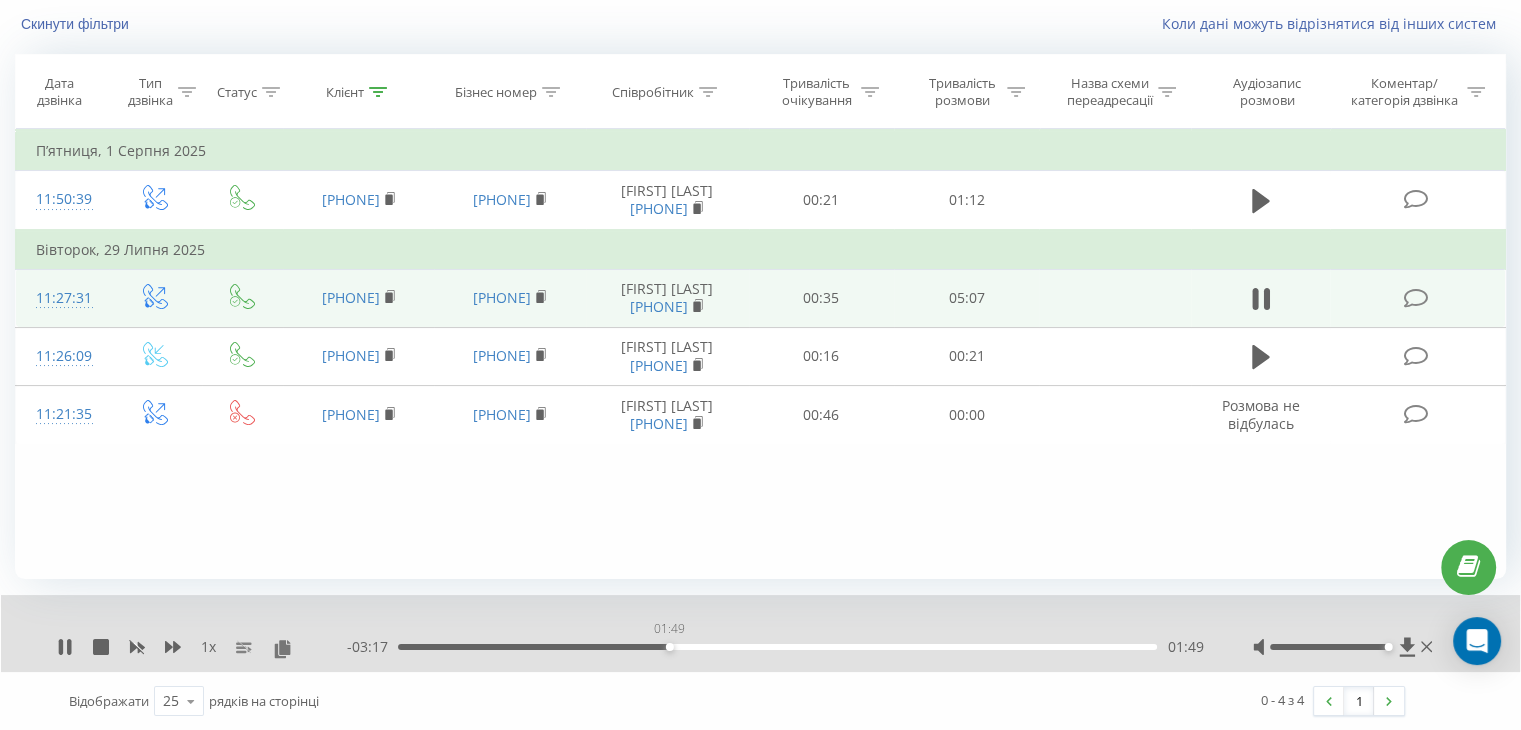 click on "01:49" at bounding box center (777, 647) 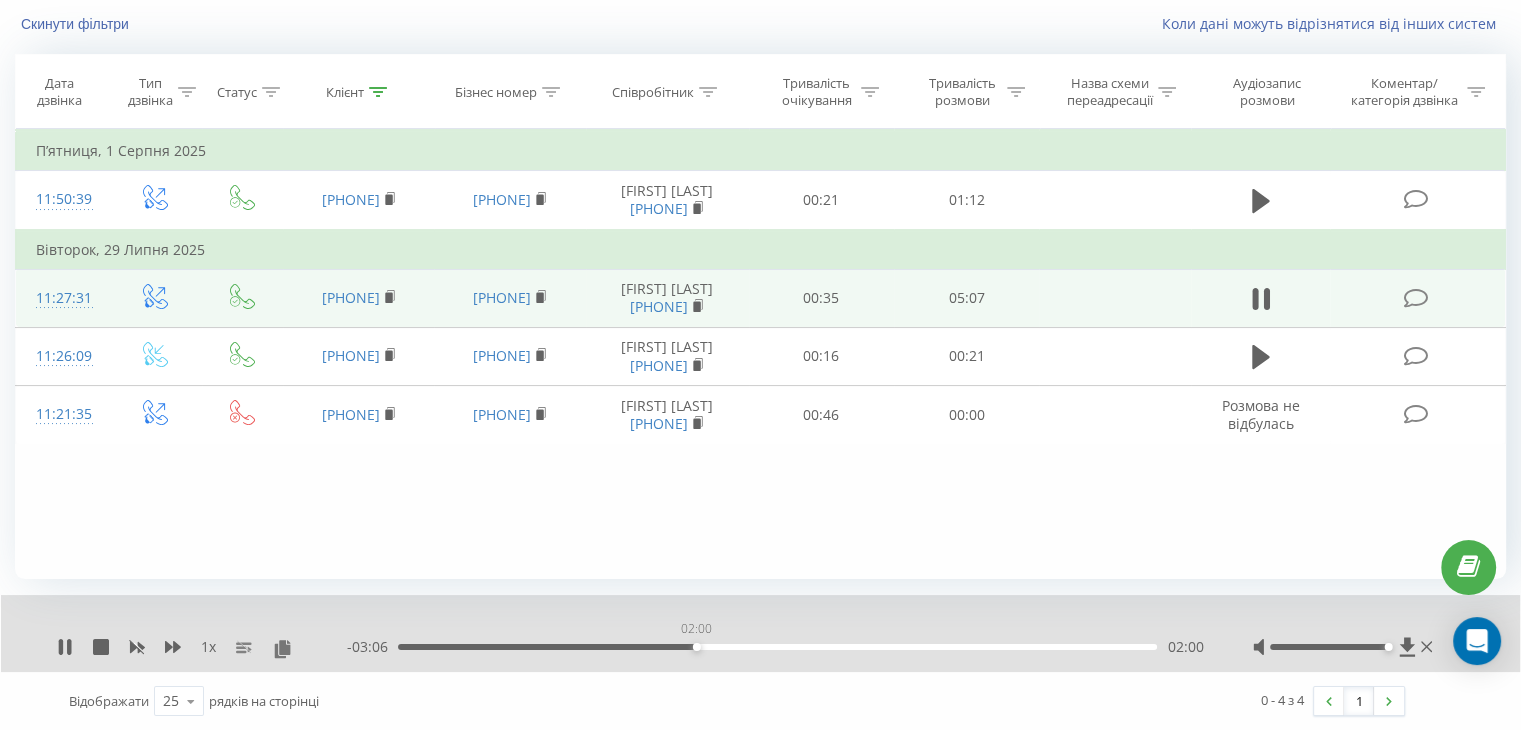 click on "02:00" at bounding box center (777, 647) 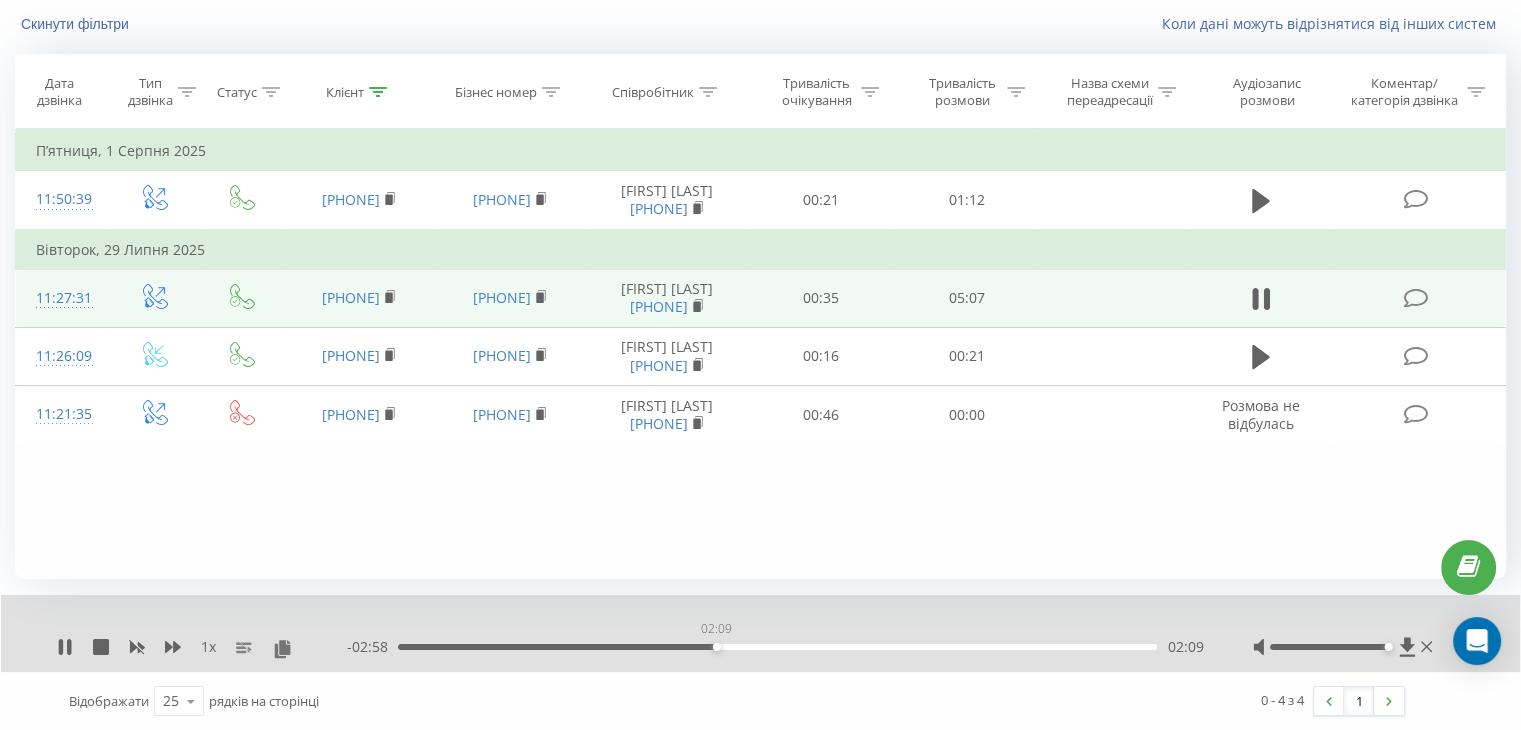 click on "02:09" at bounding box center [777, 647] 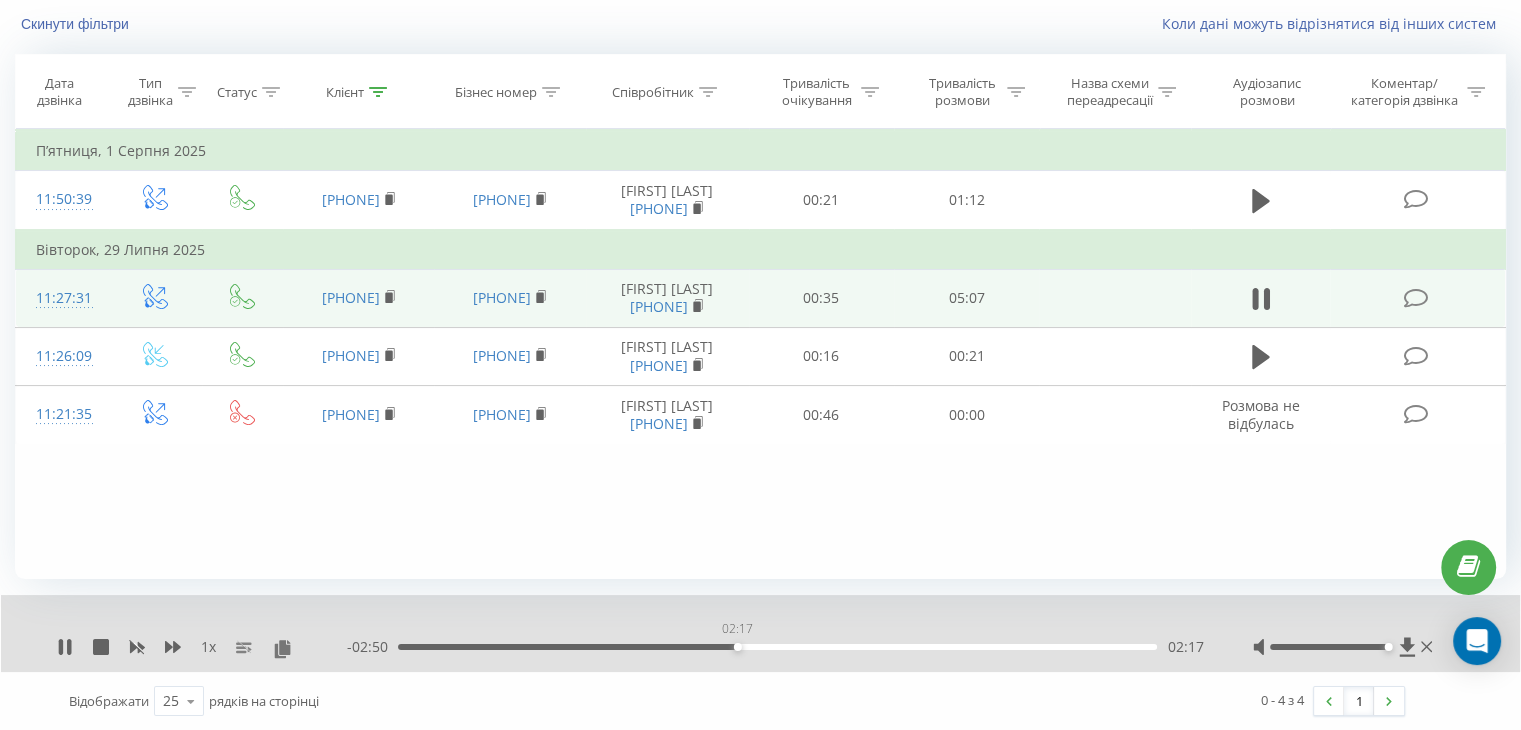 click on "02:17" at bounding box center [777, 647] 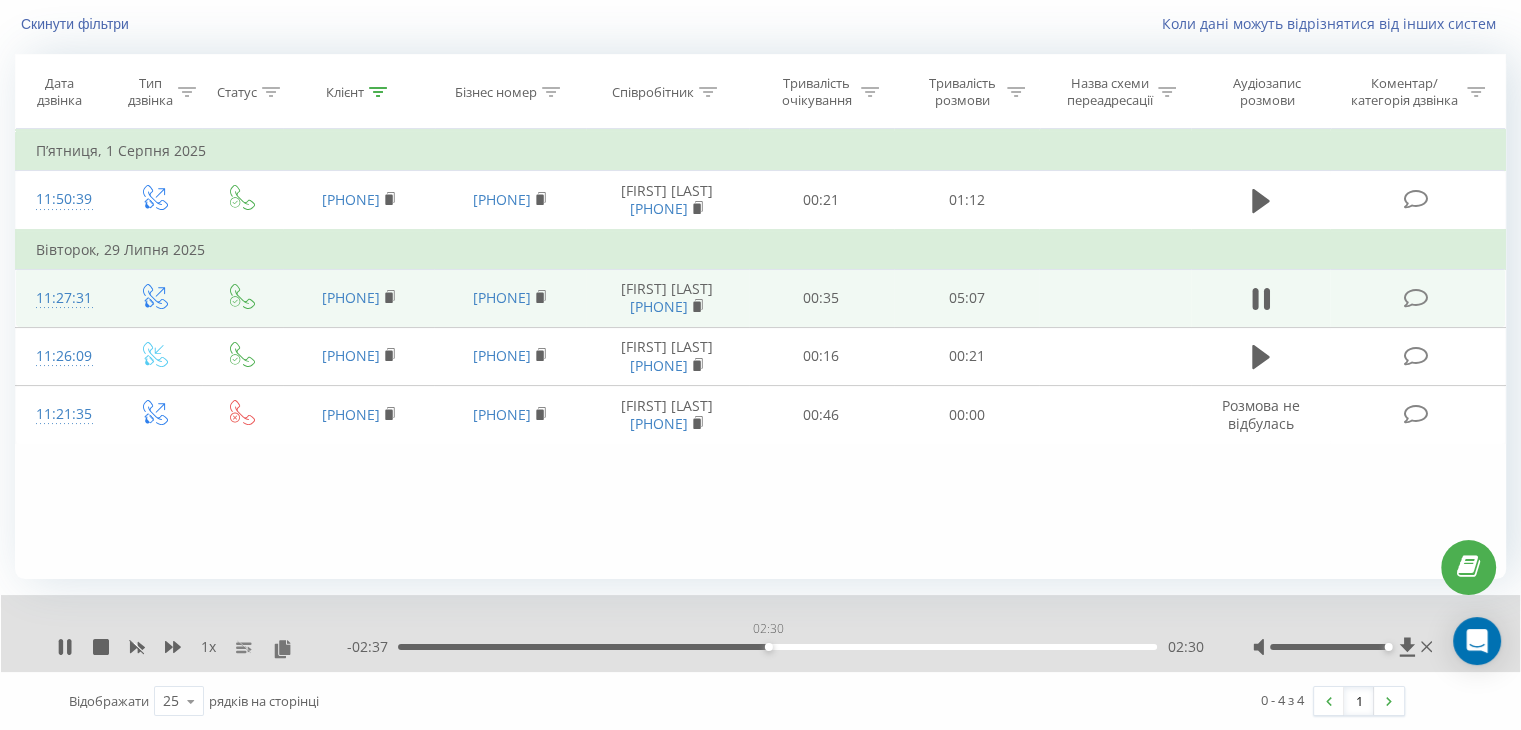 click on "02:30" at bounding box center (777, 647) 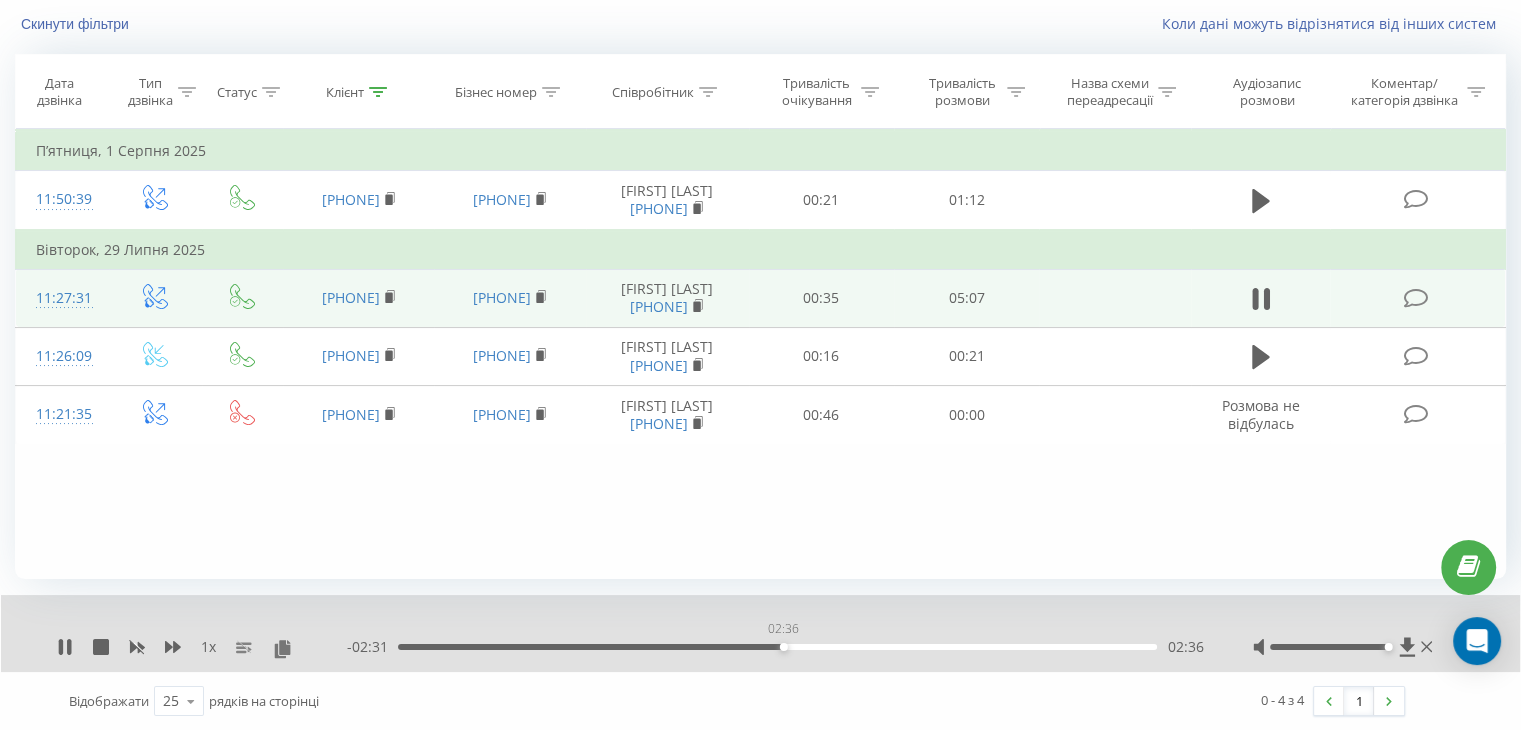 click on "02:36" at bounding box center [777, 647] 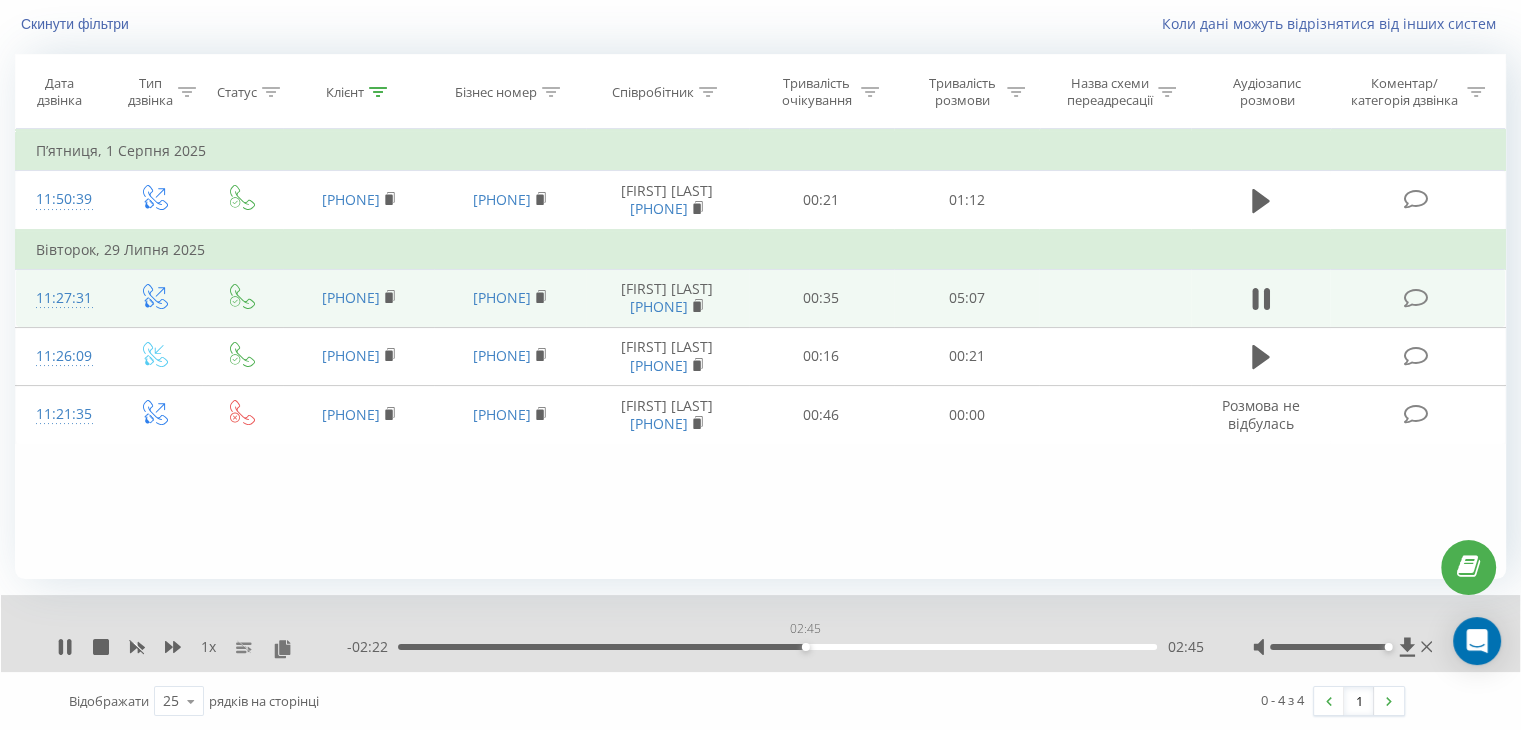 click on "02:45" at bounding box center (777, 647) 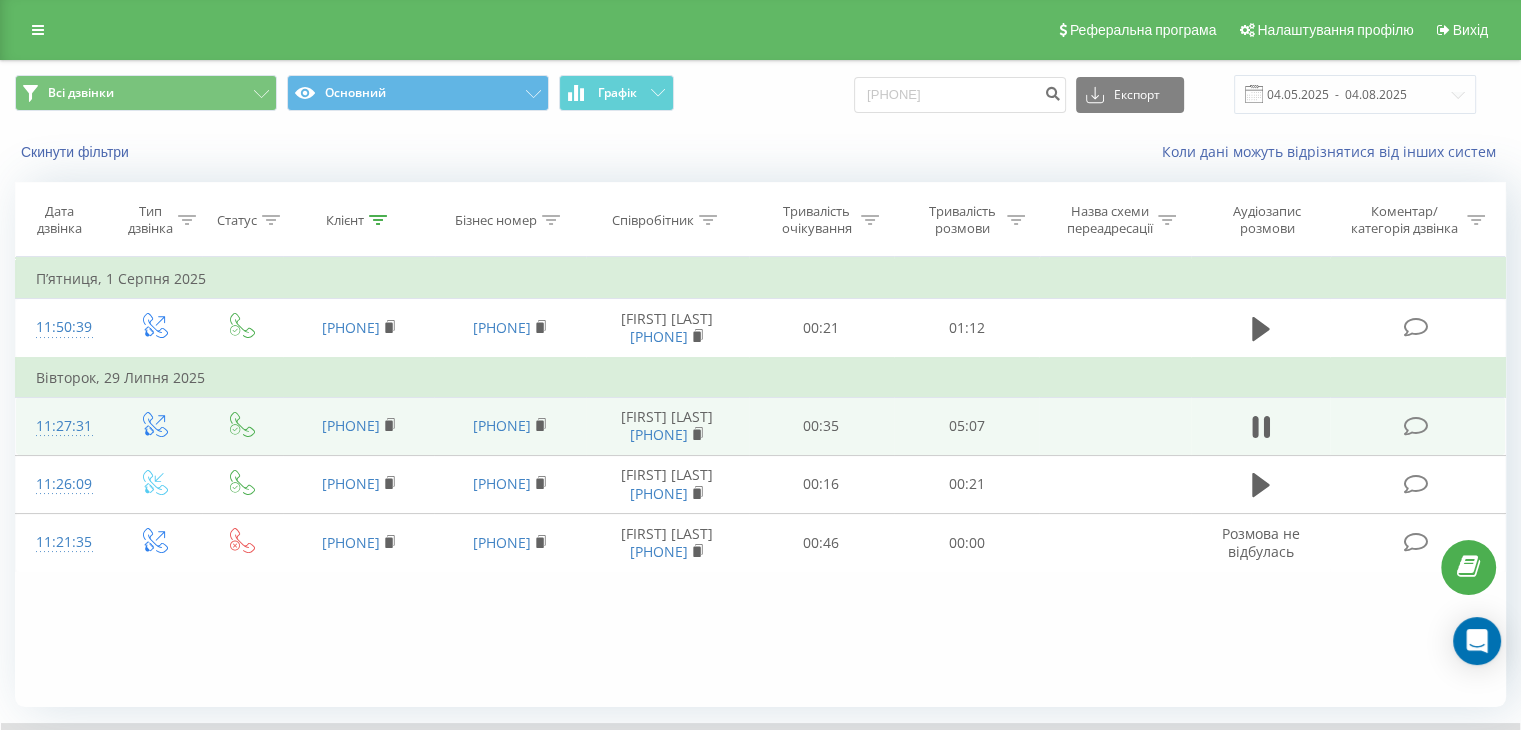 scroll, scrollTop: 128, scrollLeft: 0, axis: vertical 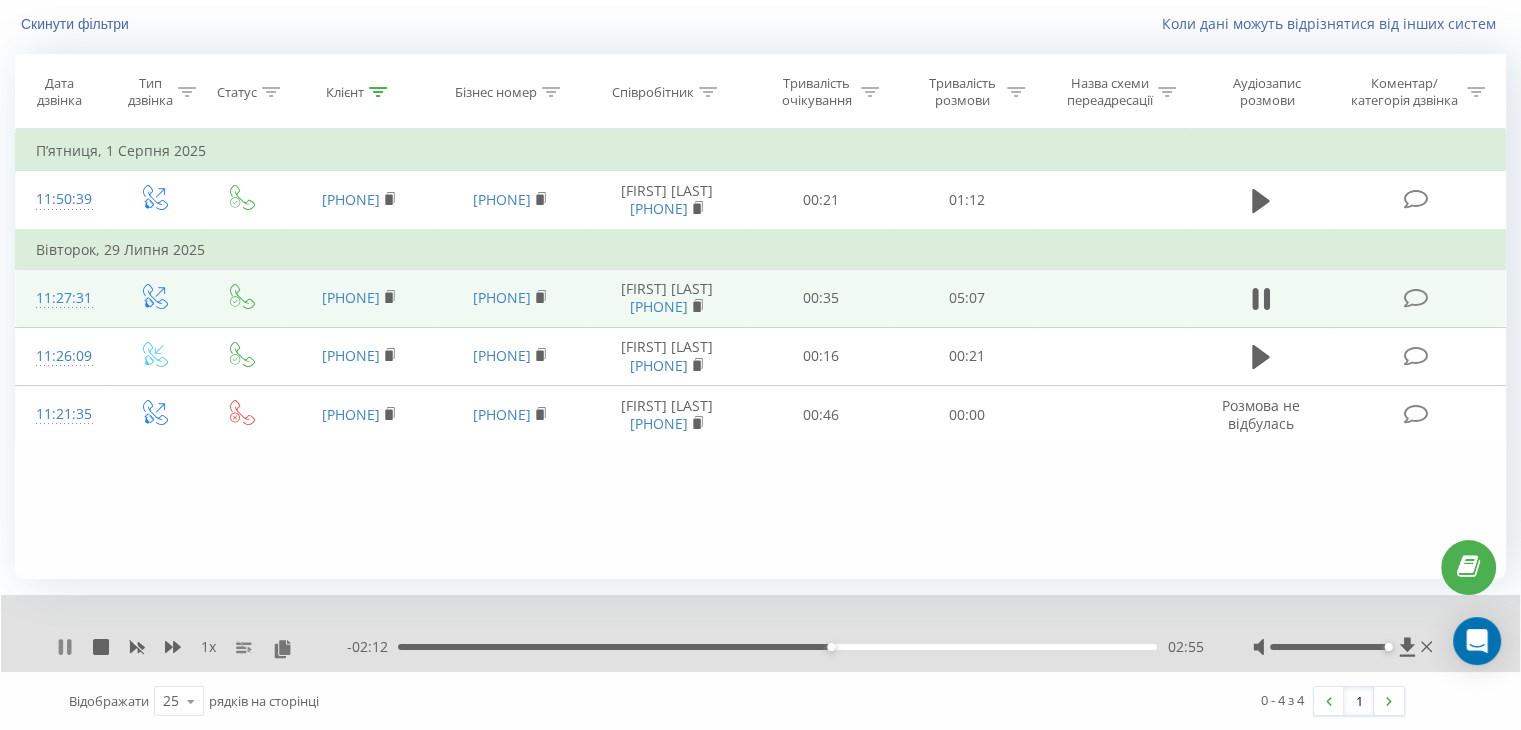click 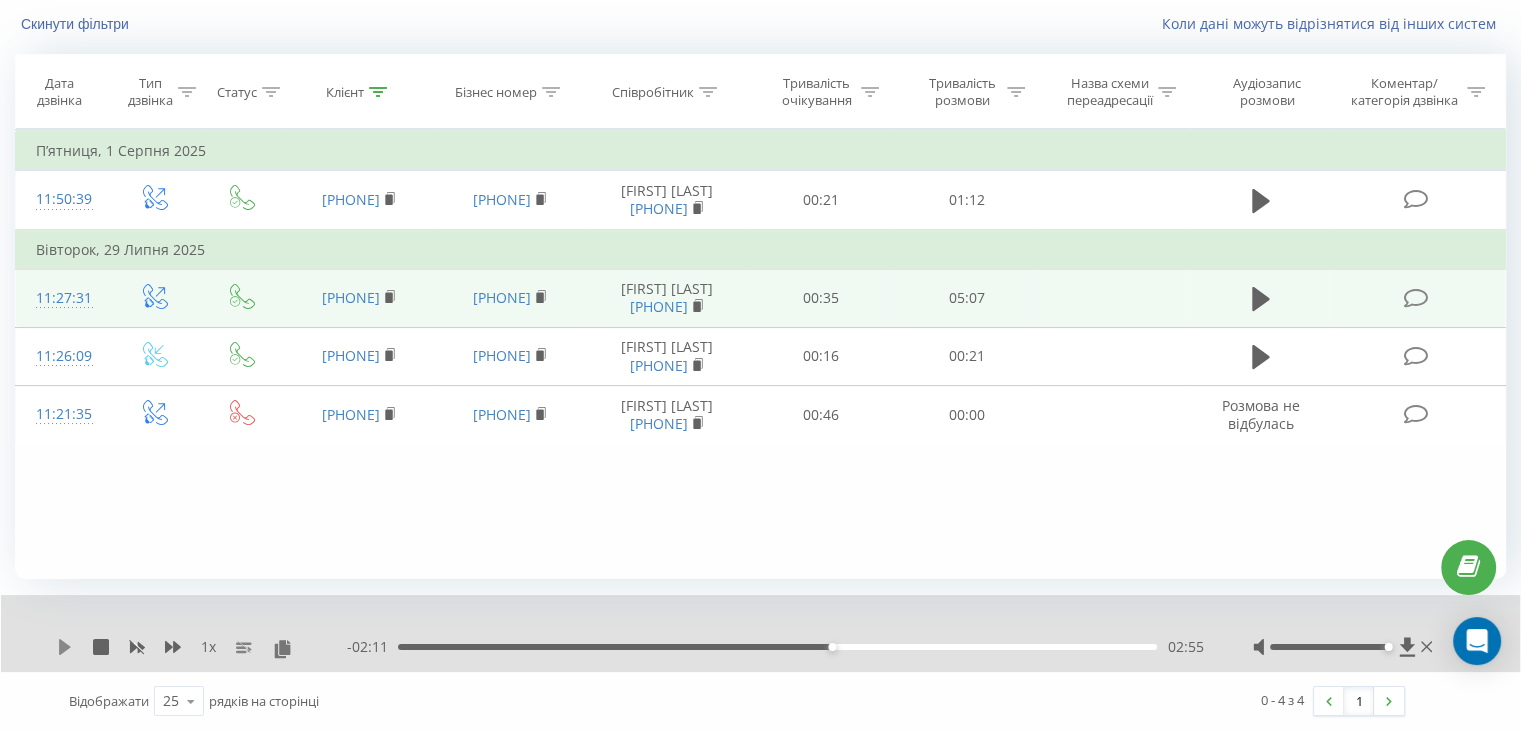 click 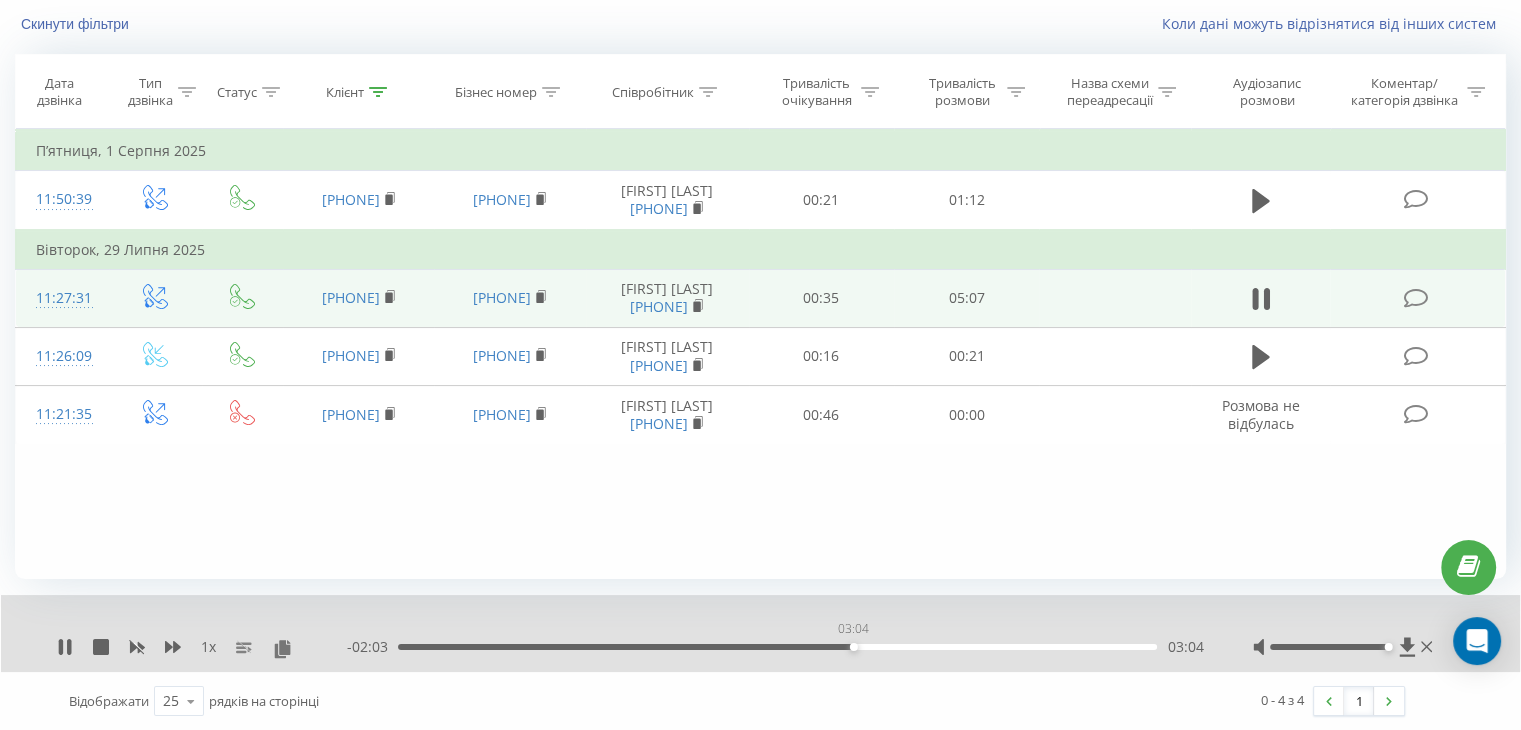 click on "03:04" at bounding box center [777, 647] 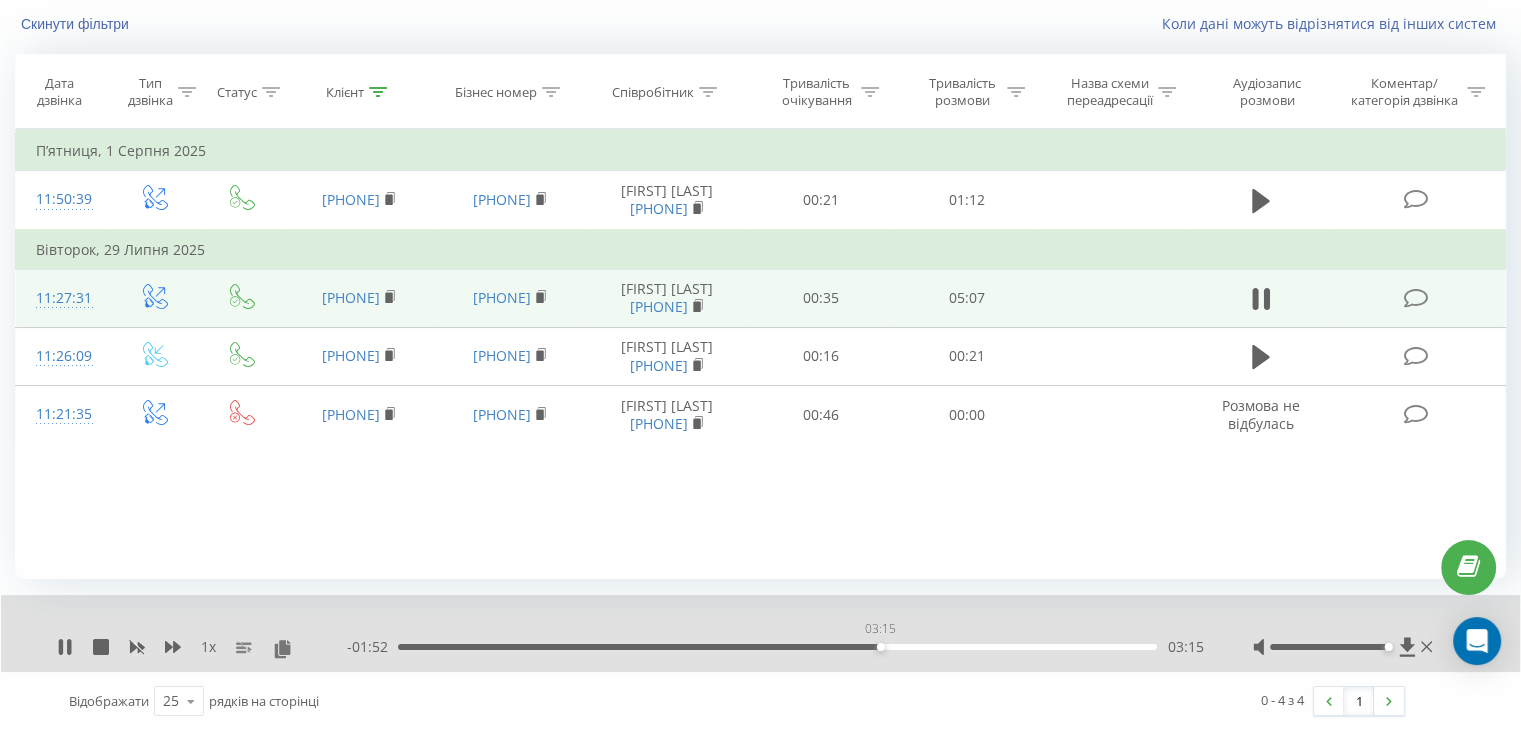 click on "03:15" at bounding box center (777, 647) 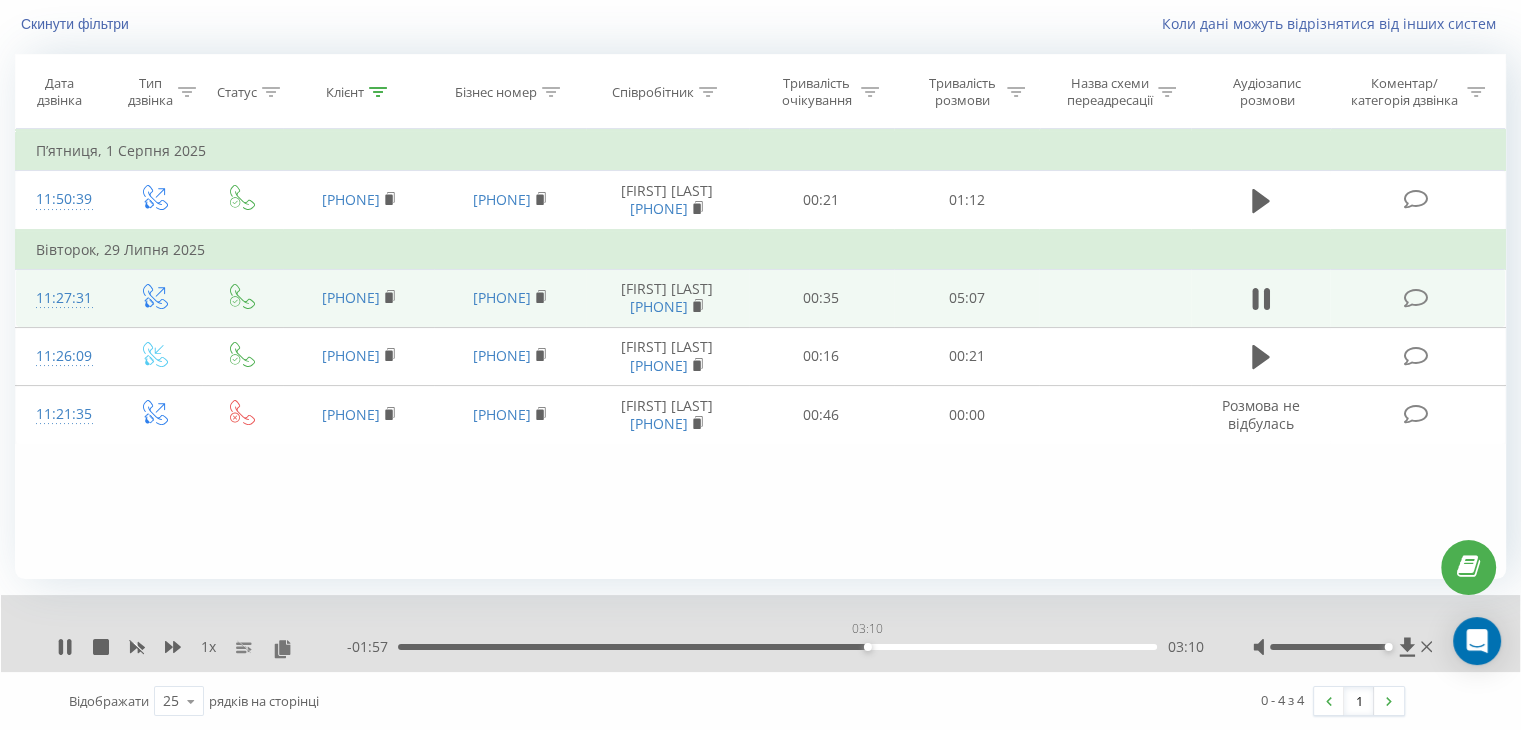 click on "03:10" at bounding box center (777, 647) 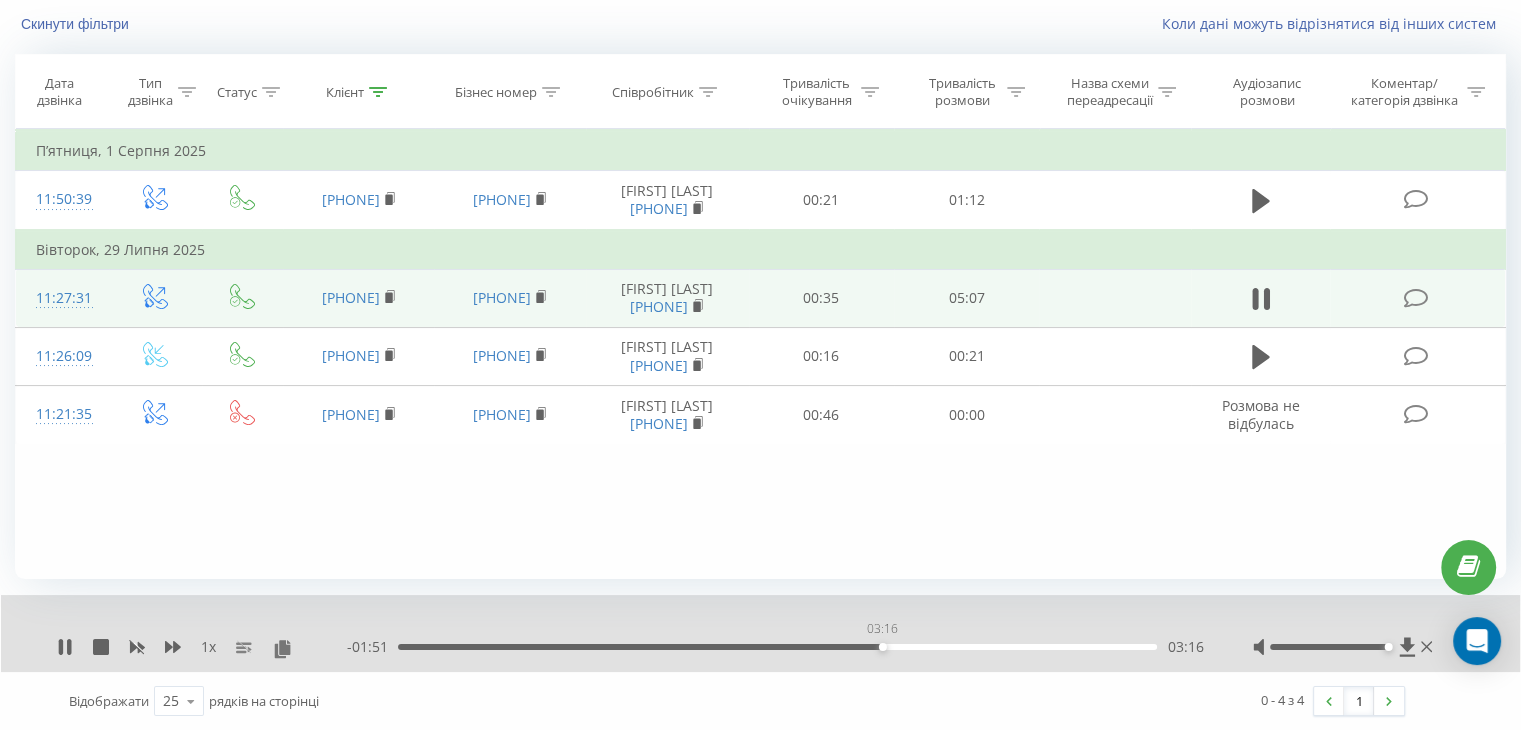 click on "03:16" at bounding box center [777, 647] 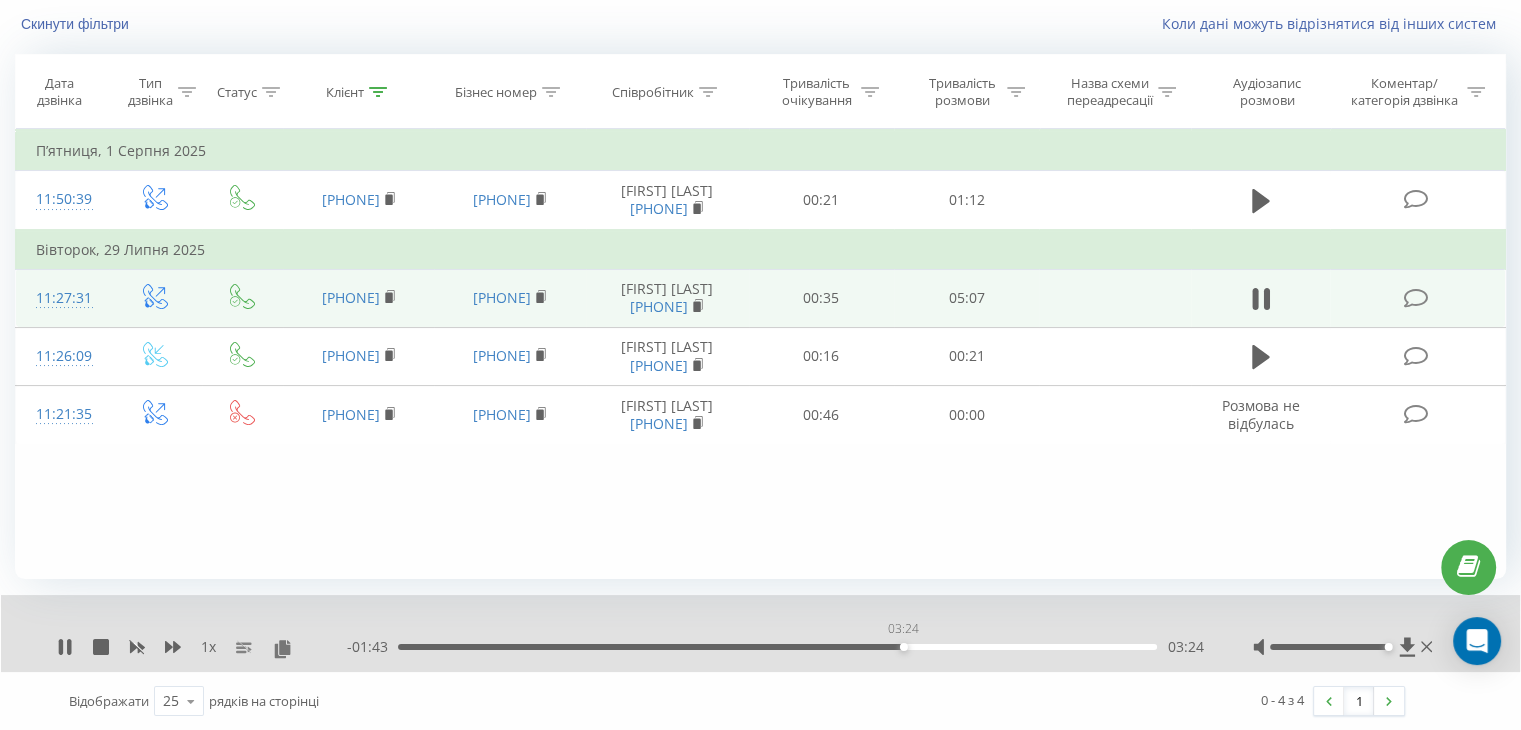 click on "03:24" at bounding box center [777, 647] 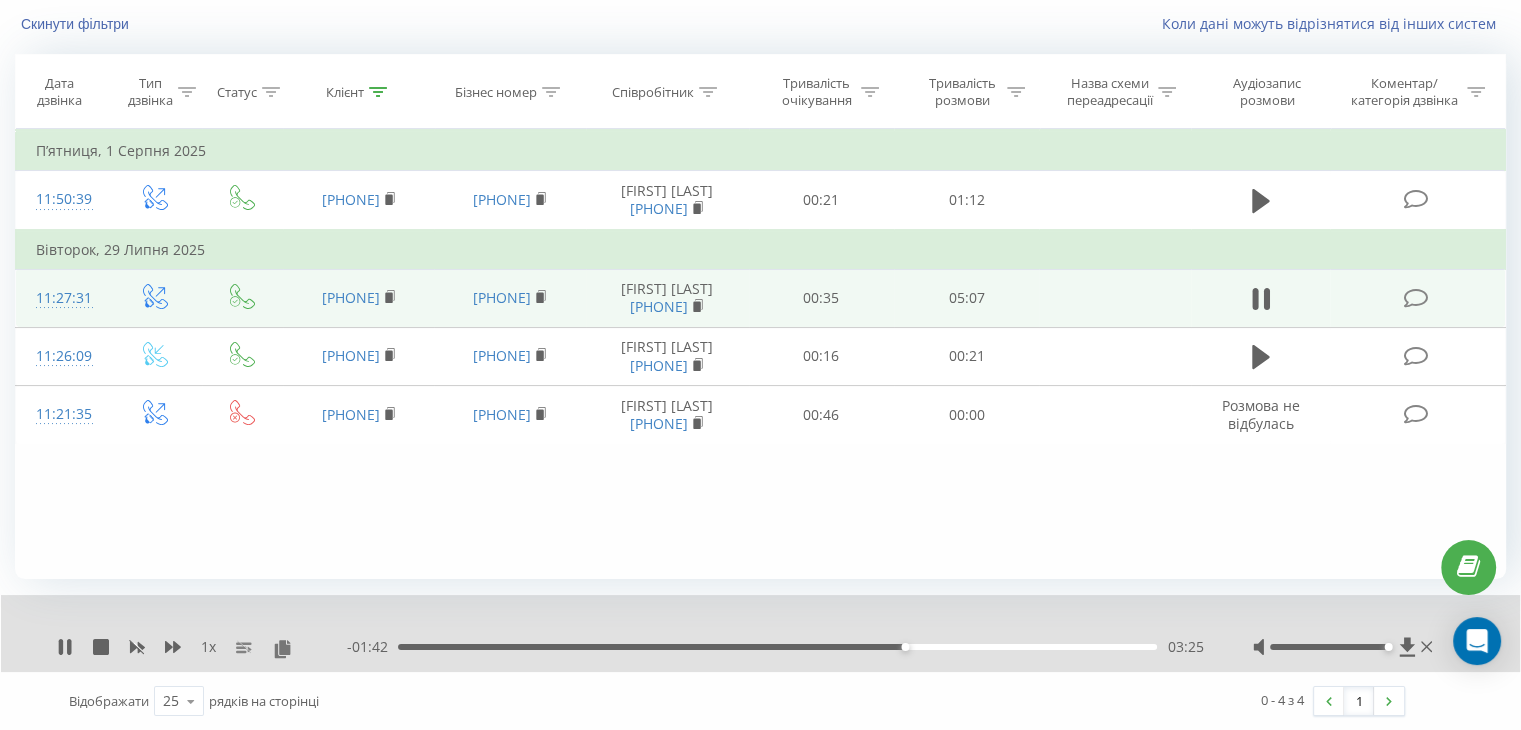 click on "03:25" at bounding box center [777, 647] 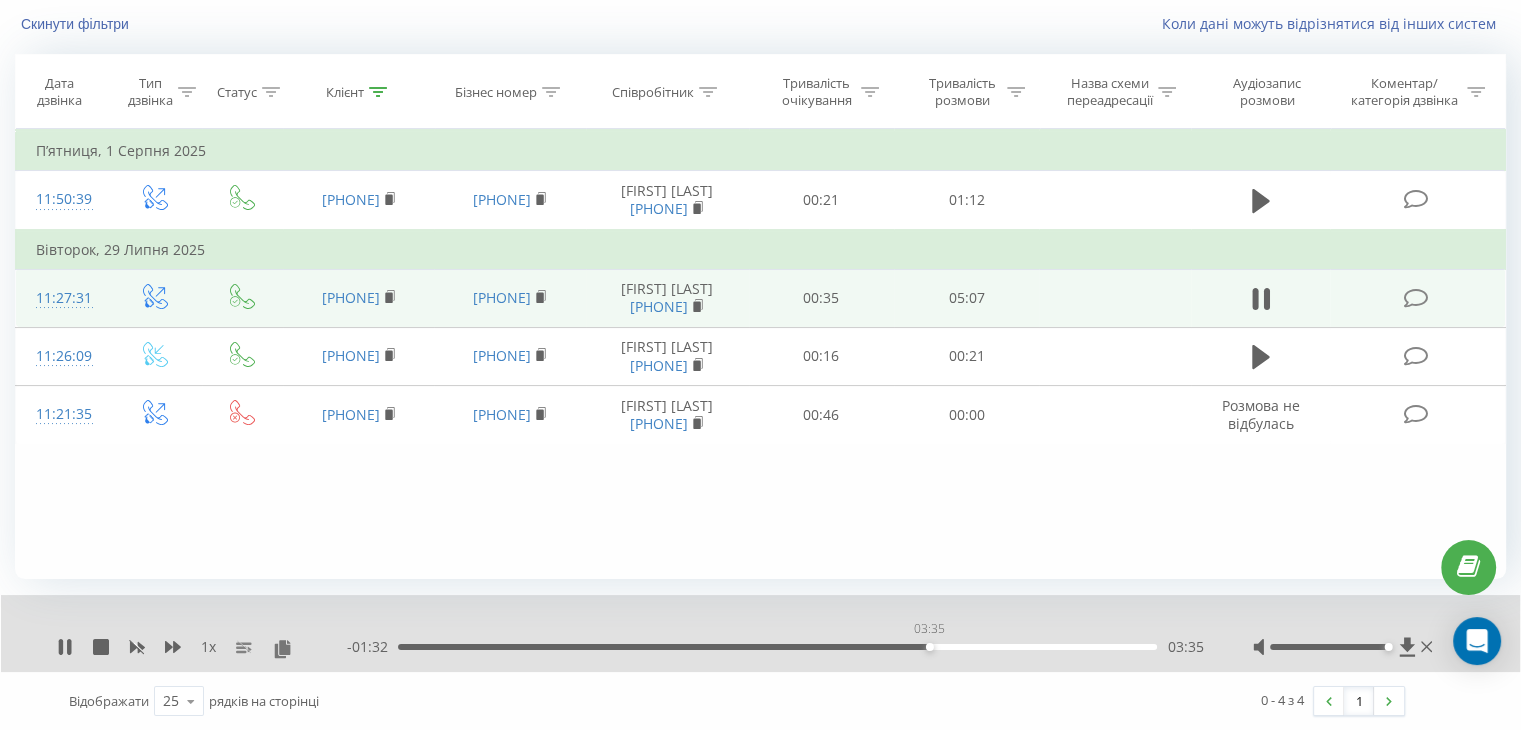 click on "03:35" at bounding box center [777, 647] 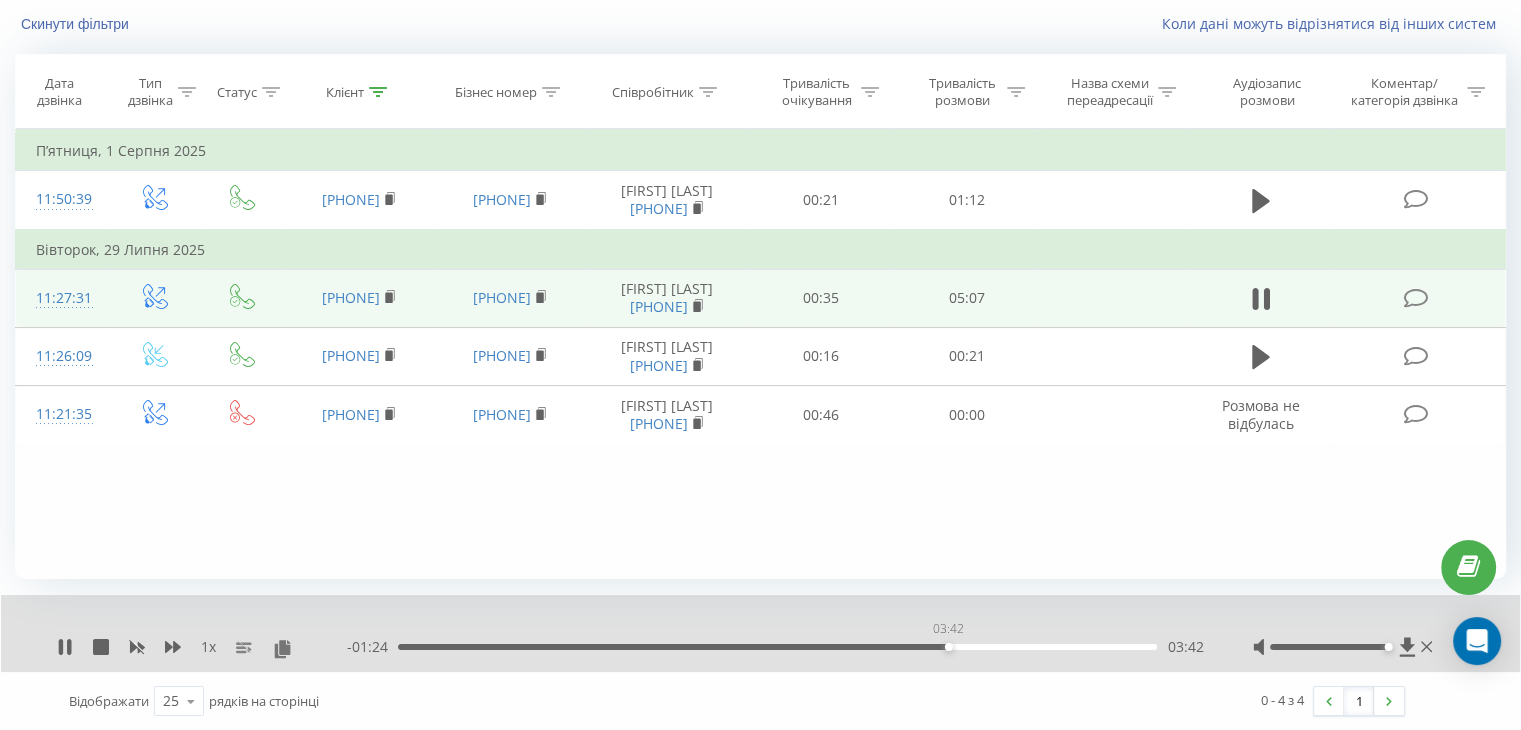 click on "03:42" at bounding box center [777, 647] 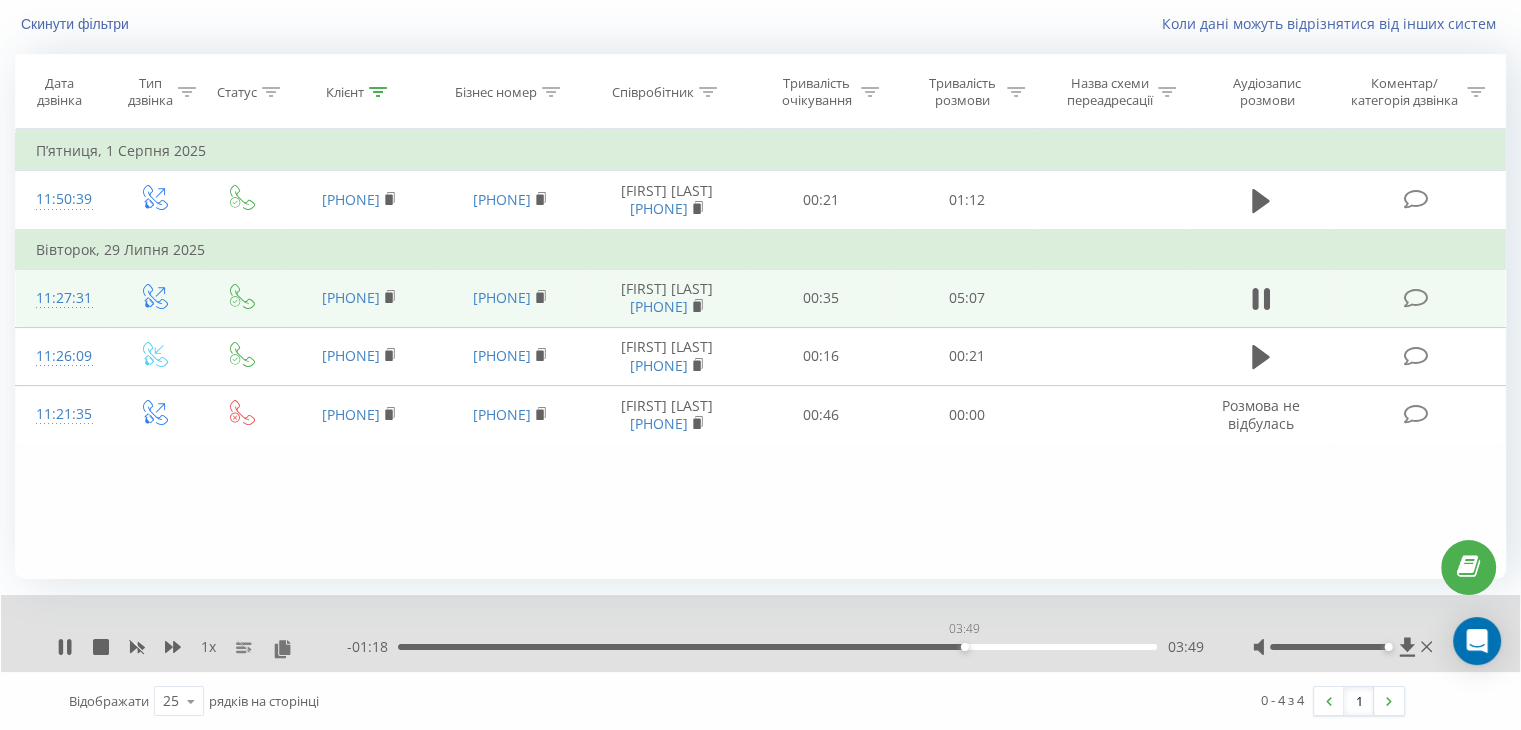 click on "03:49" at bounding box center (777, 647) 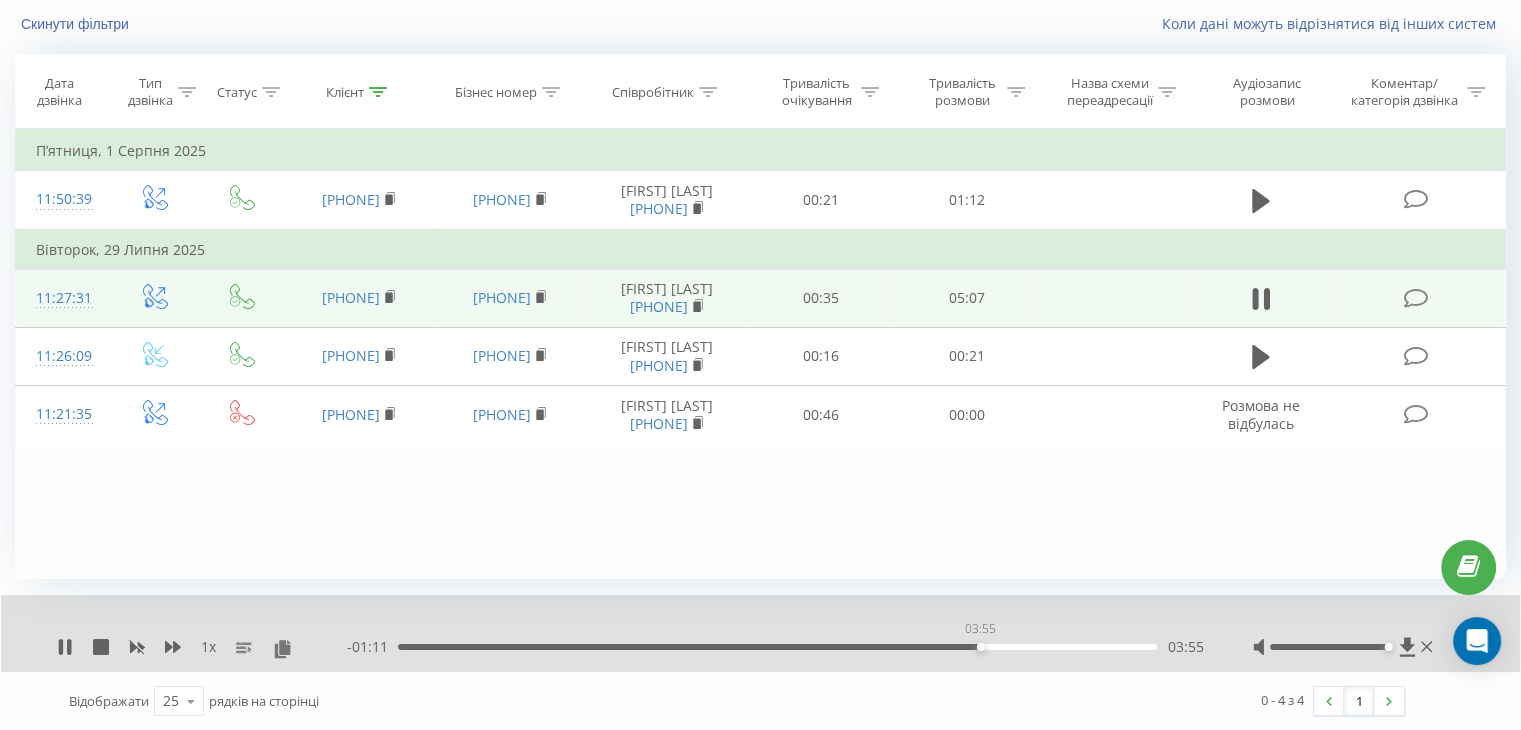 click on "03:55" at bounding box center [777, 647] 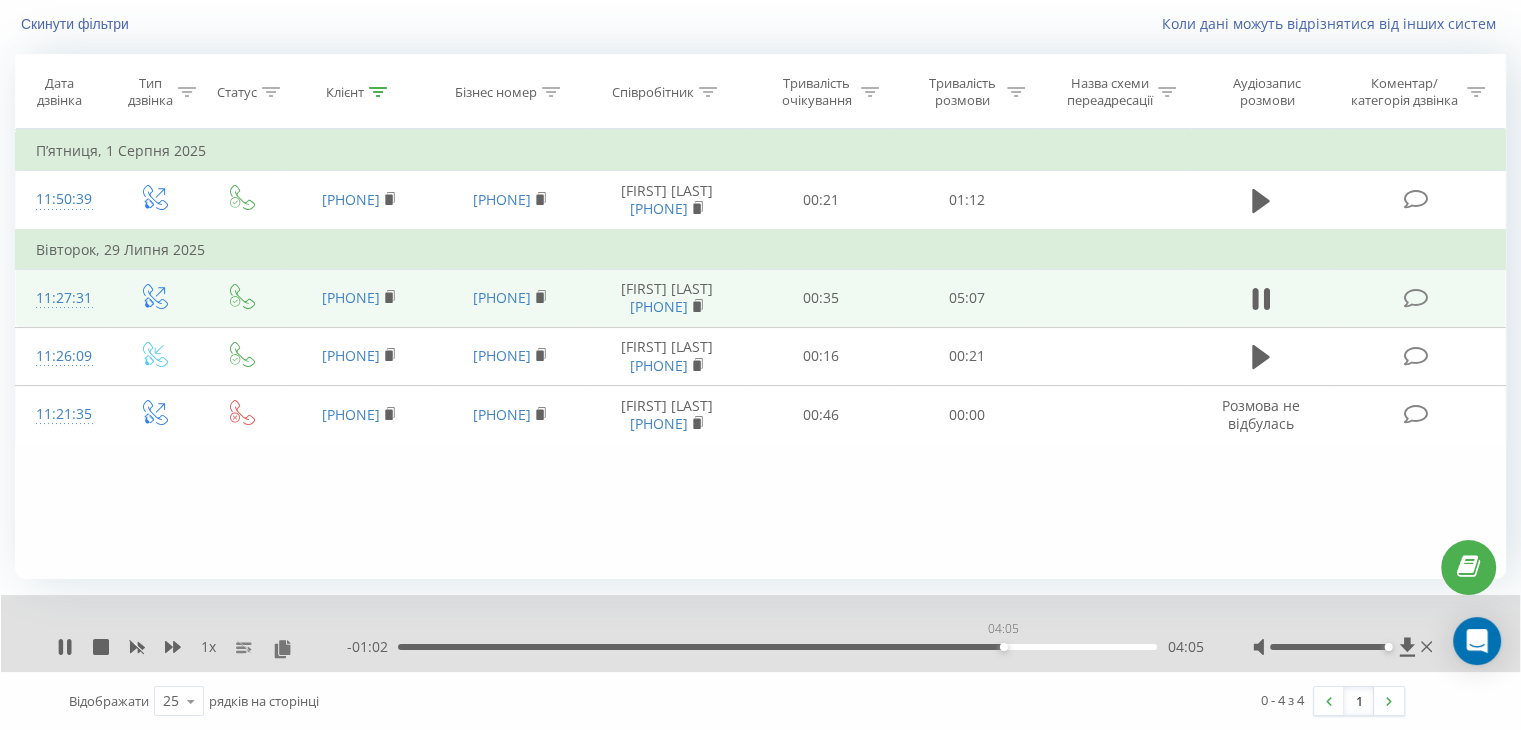 click on "04:05" at bounding box center (777, 647) 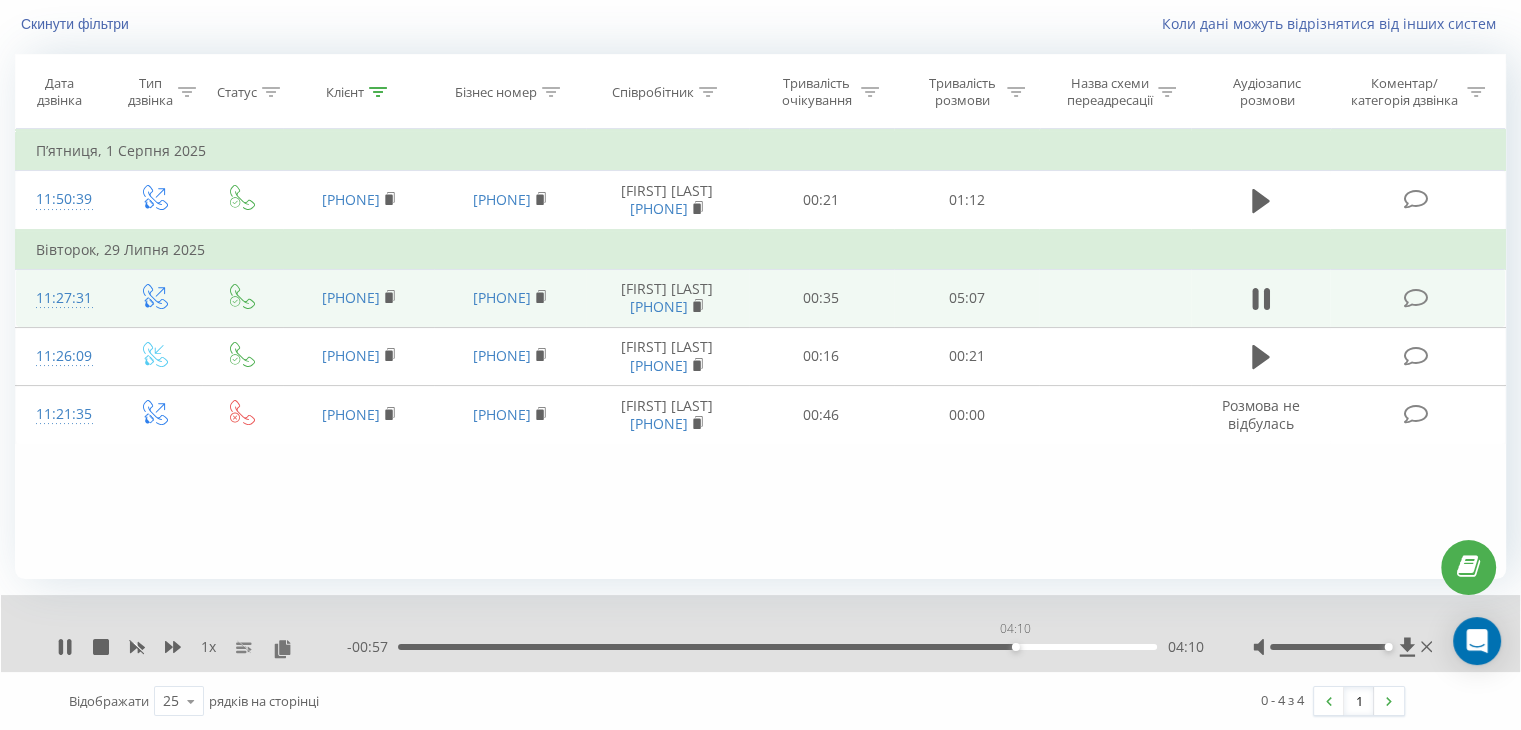 click on "04:10" at bounding box center [777, 647] 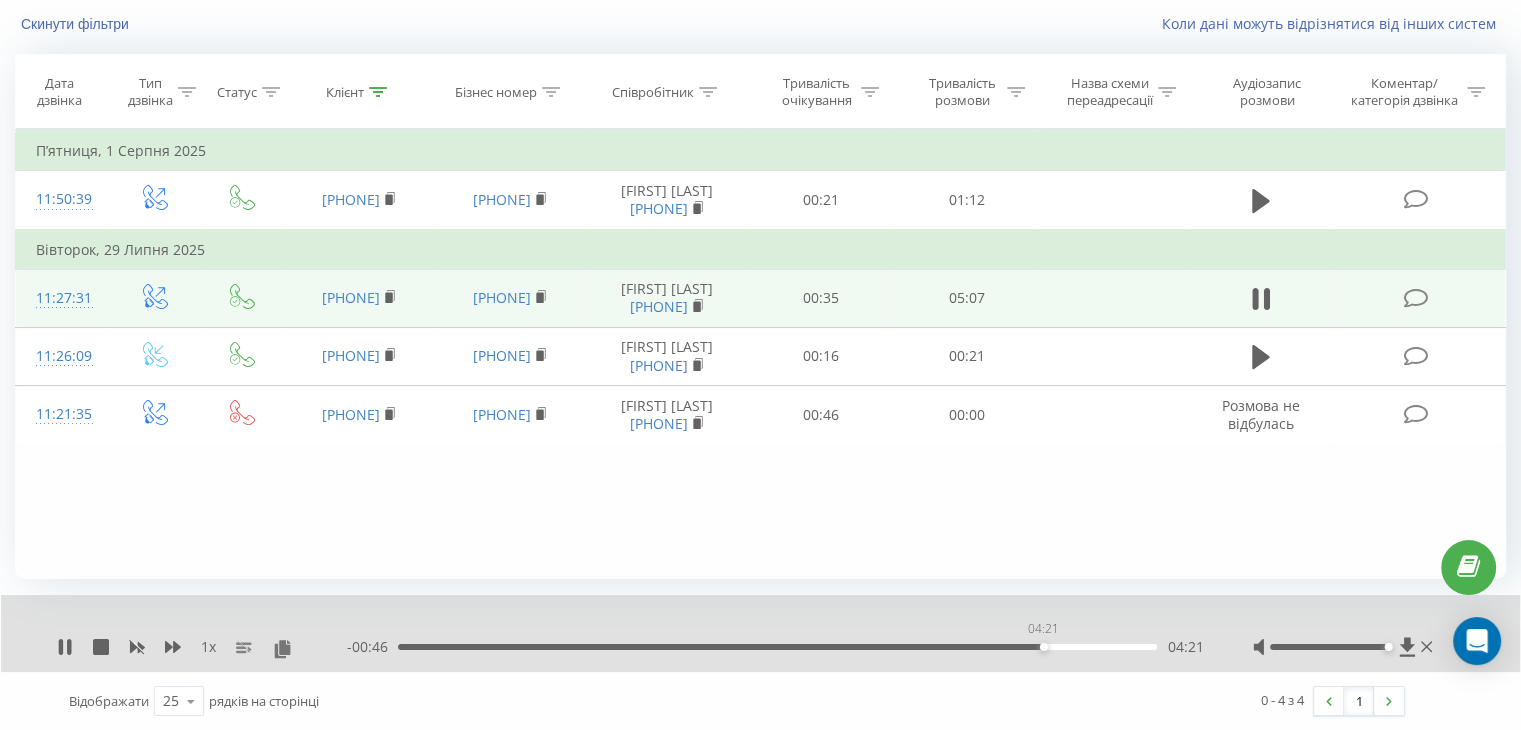 click on "04:21" at bounding box center (777, 647) 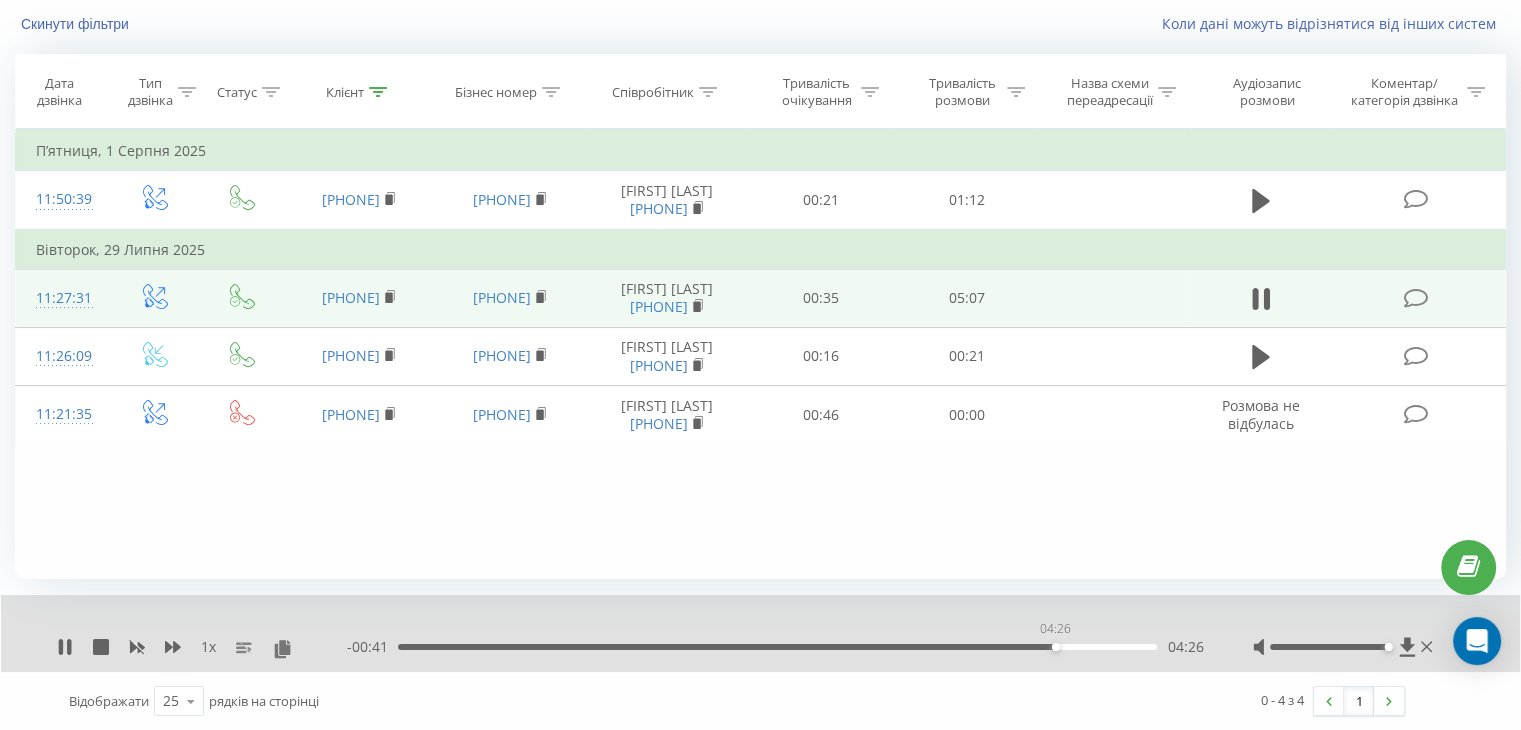 click on "04:26" at bounding box center (777, 647) 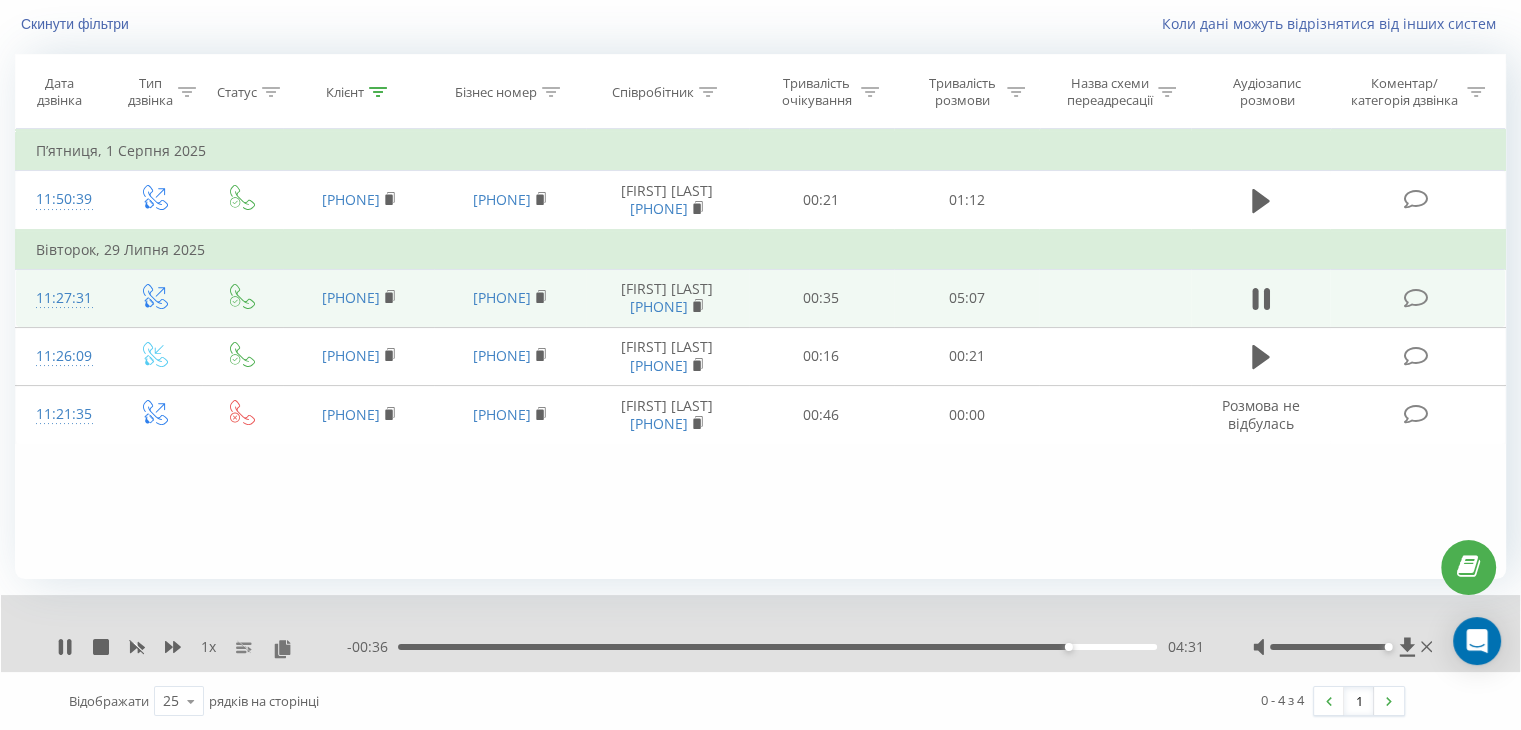 click on "04:31" at bounding box center [777, 647] 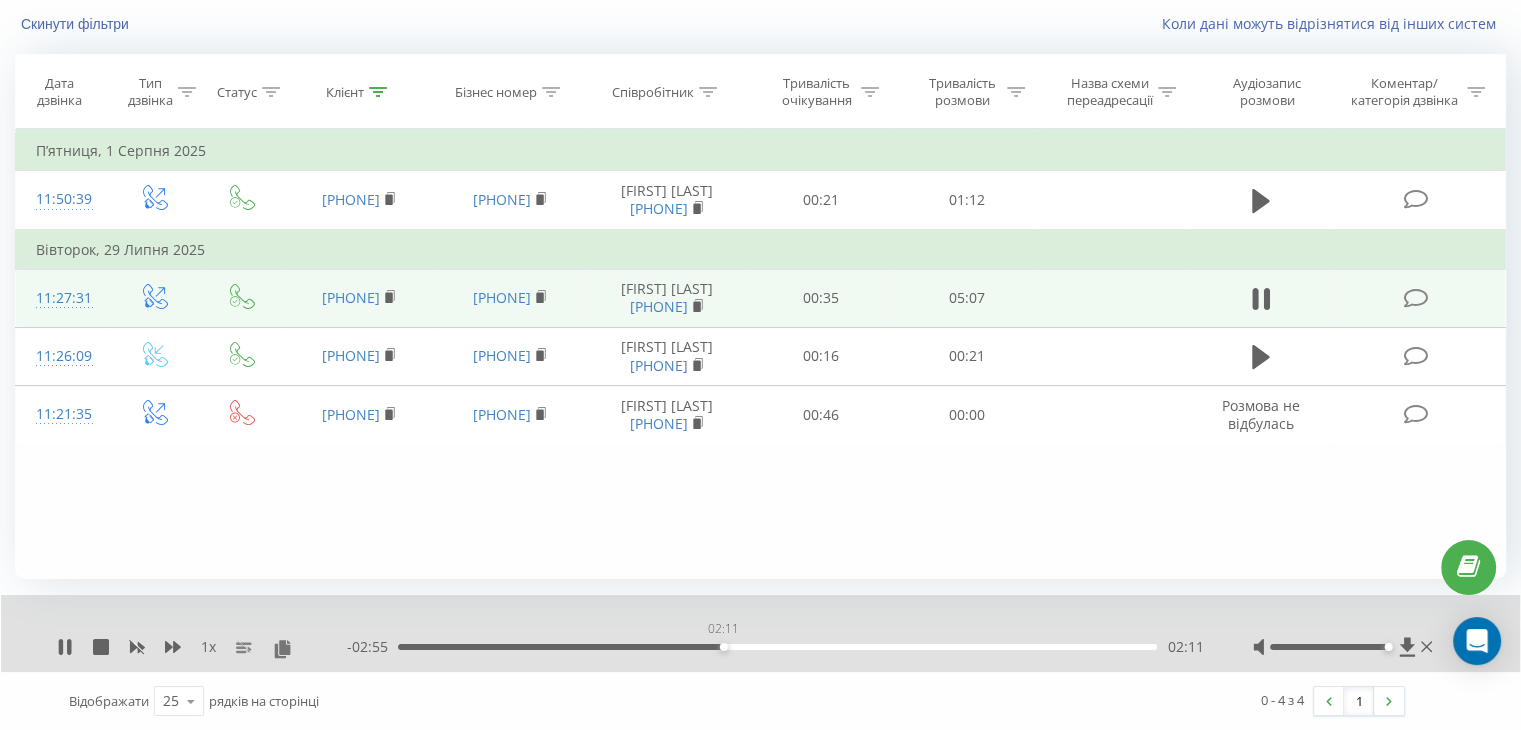 click on "02:11" at bounding box center [777, 647] 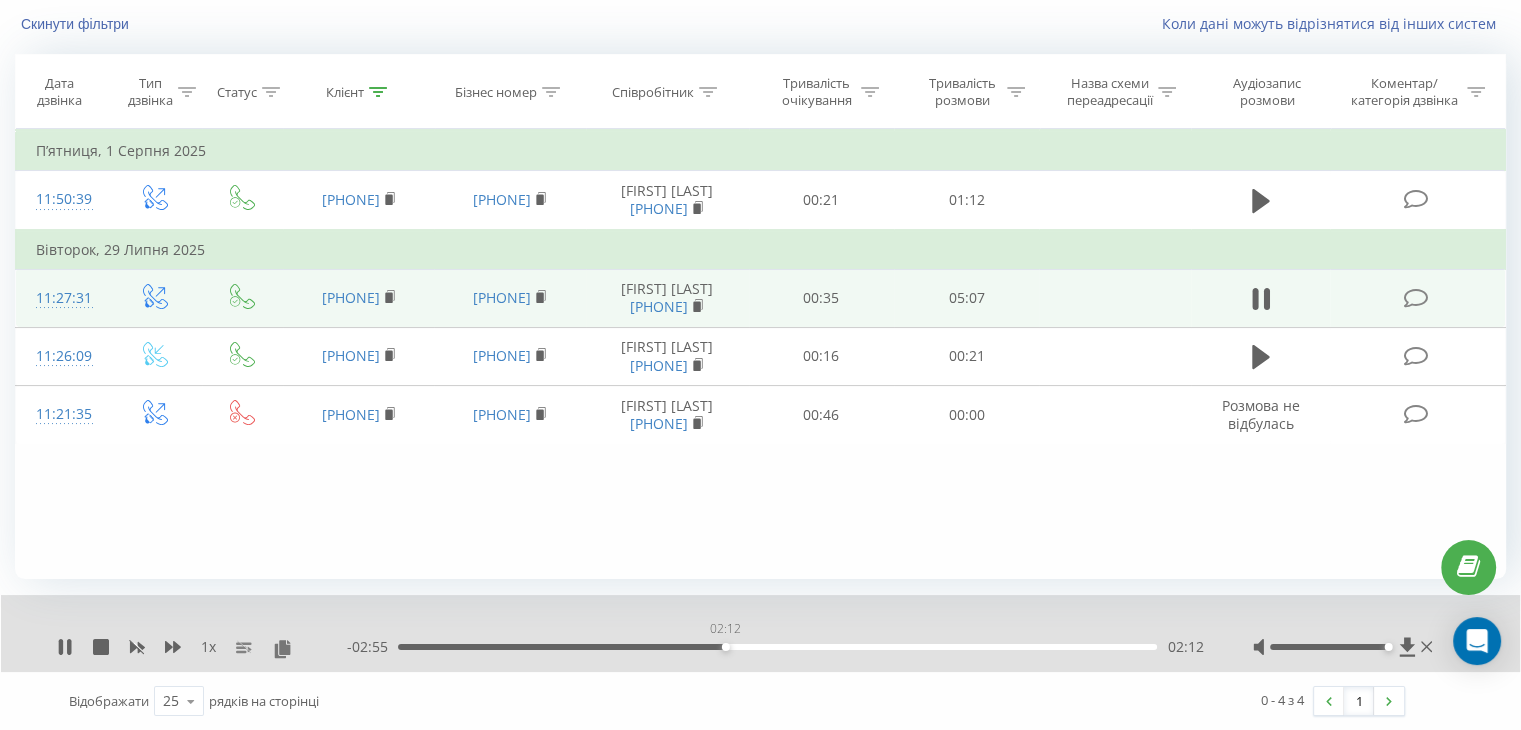 click on "02:12" at bounding box center [726, 647] 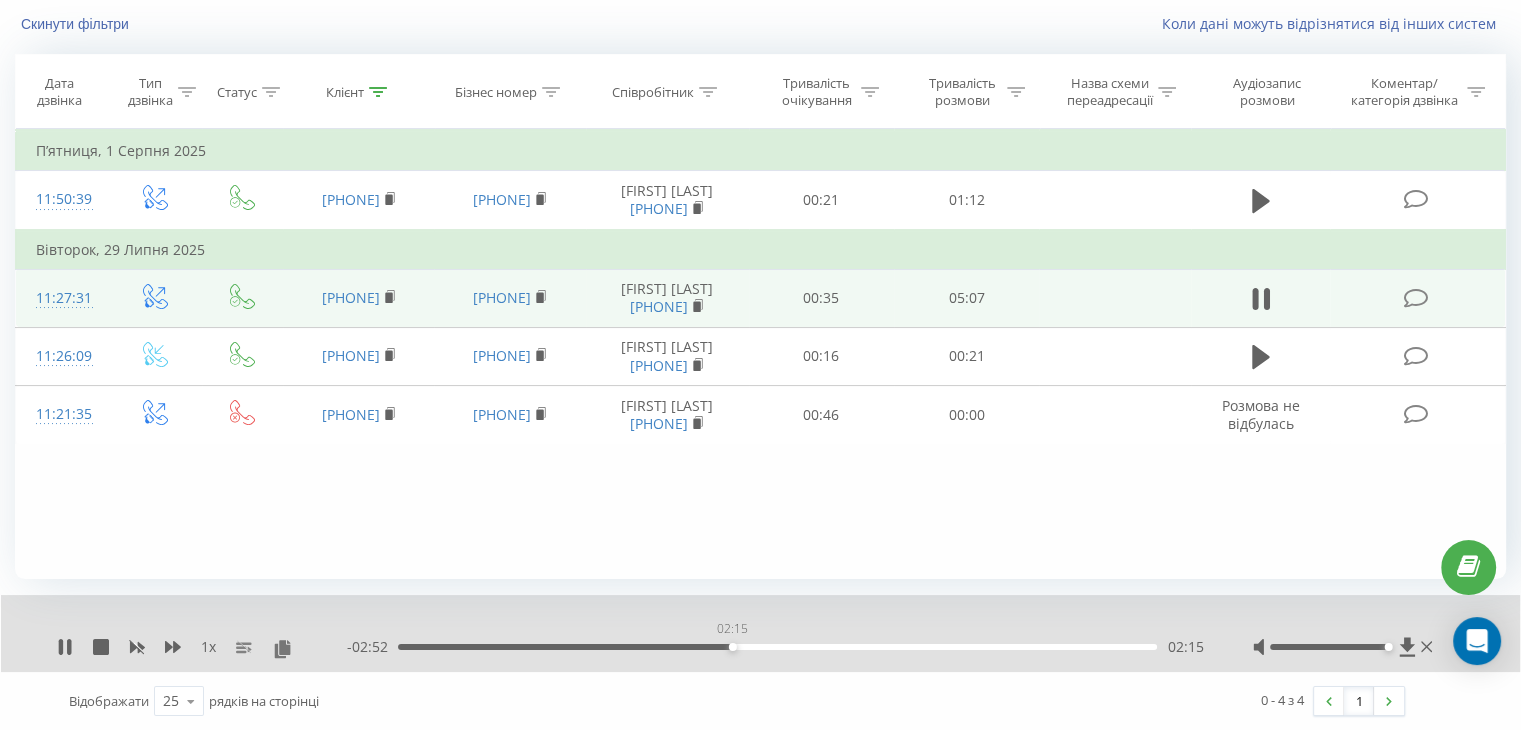 click on "02:15" at bounding box center [777, 647] 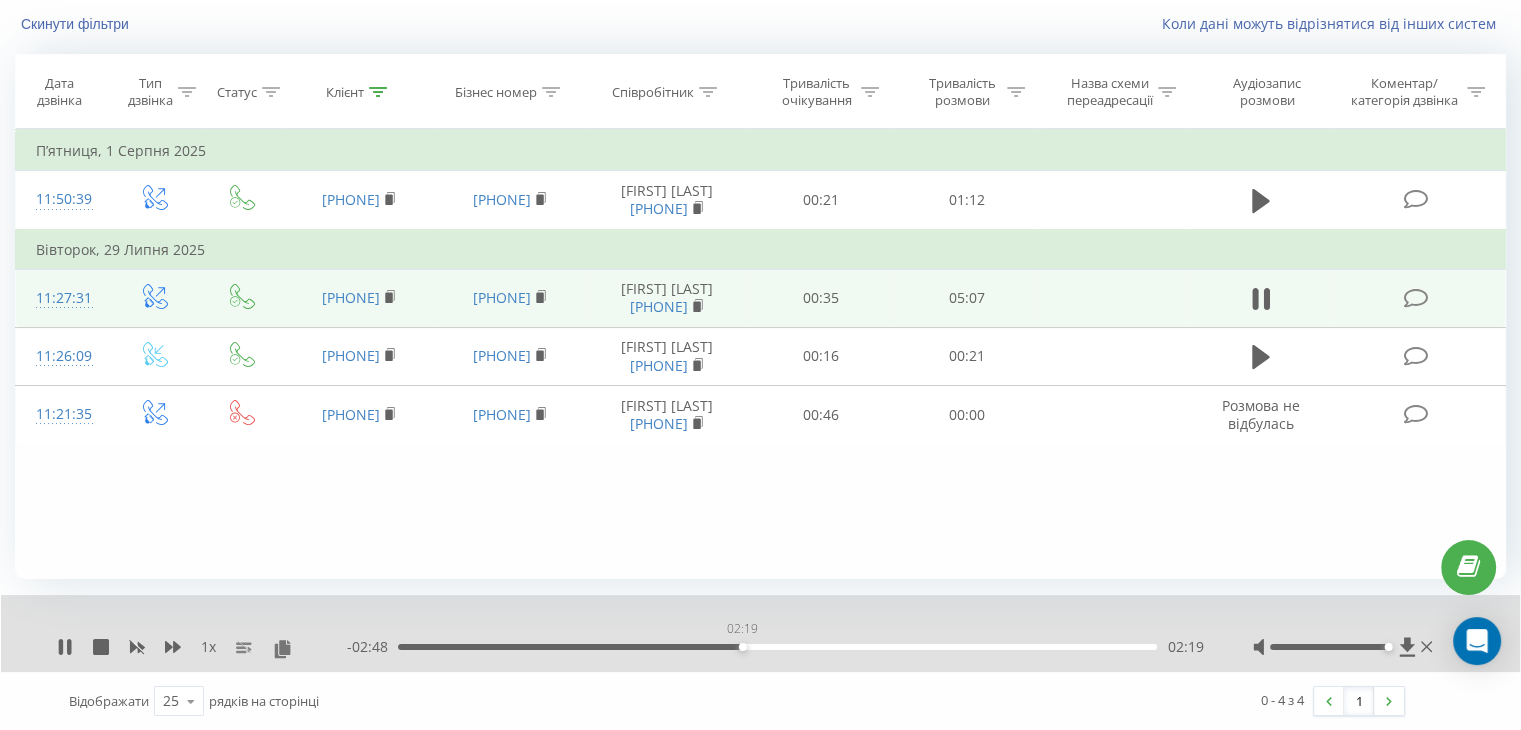click on "02:19" at bounding box center (777, 647) 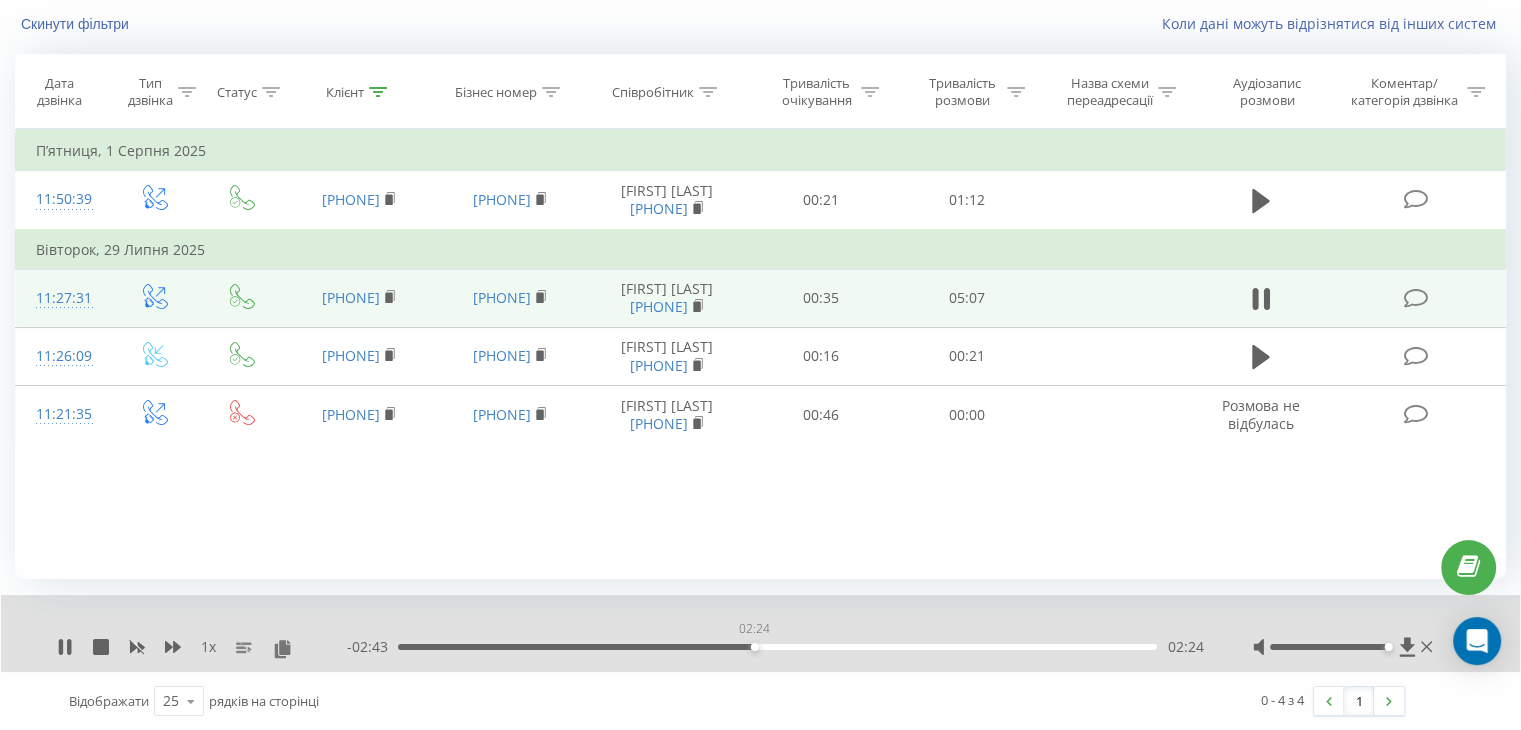 click on "02:24" at bounding box center [777, 647] 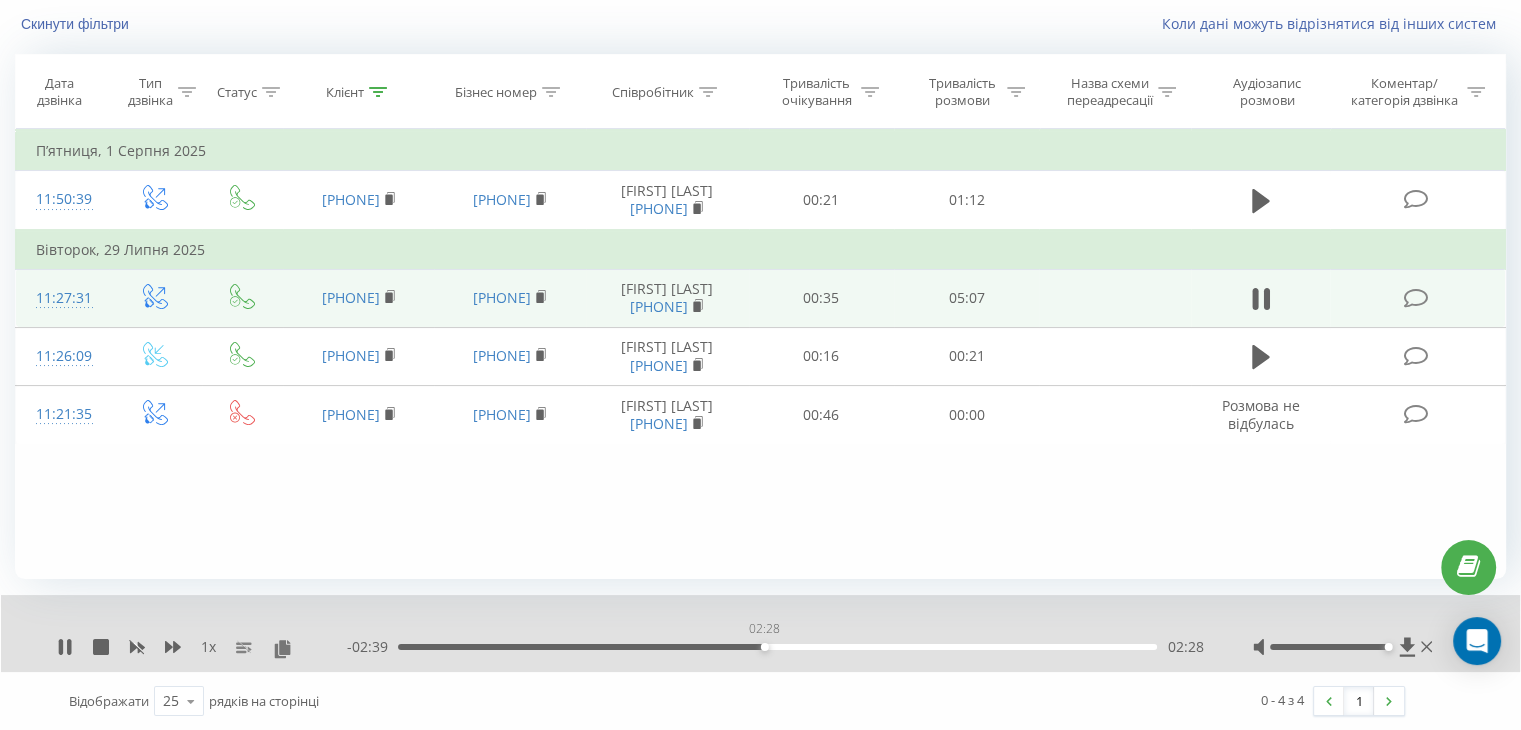 click on "02:28" at bounding box center [777, 647] 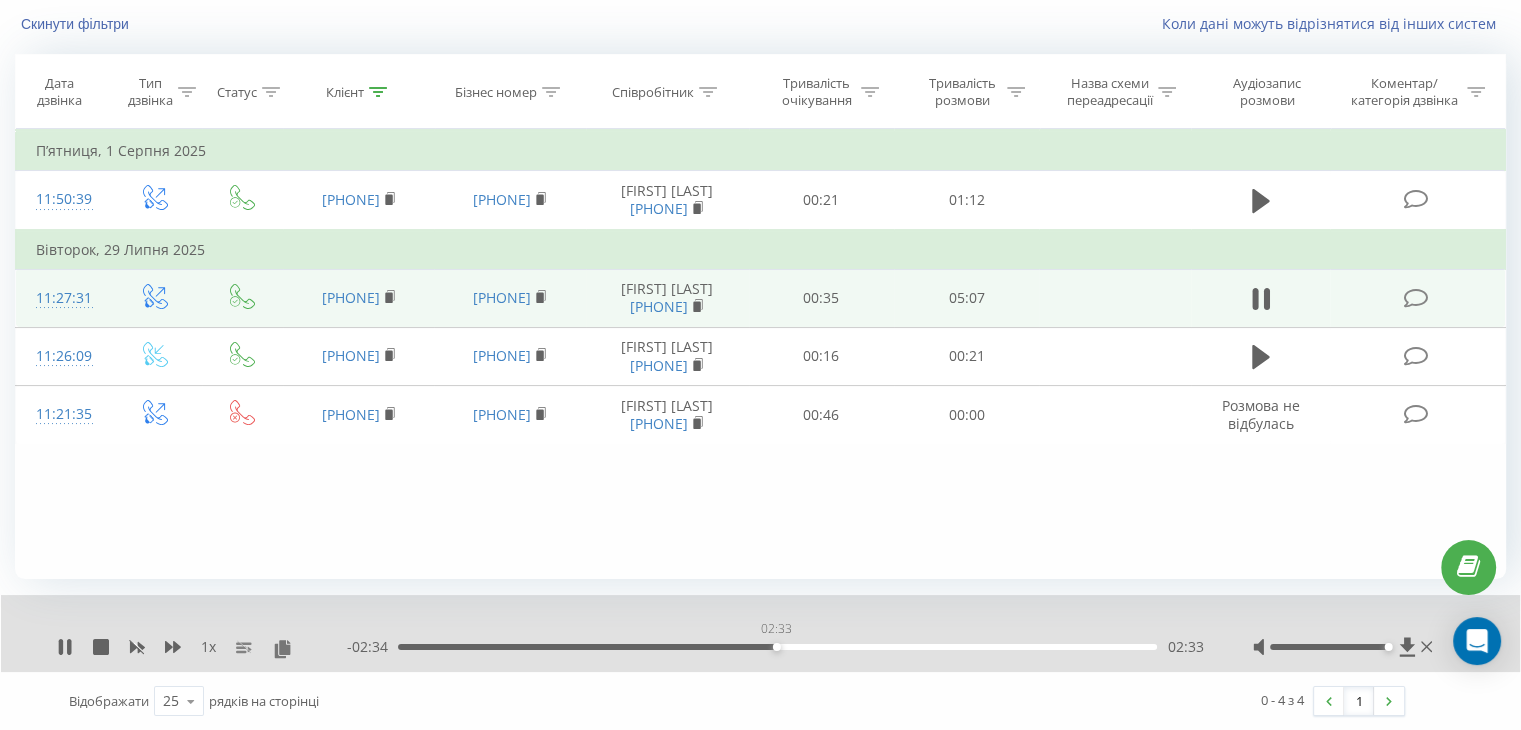 click on "02:33" at bounding box center [777, 647] 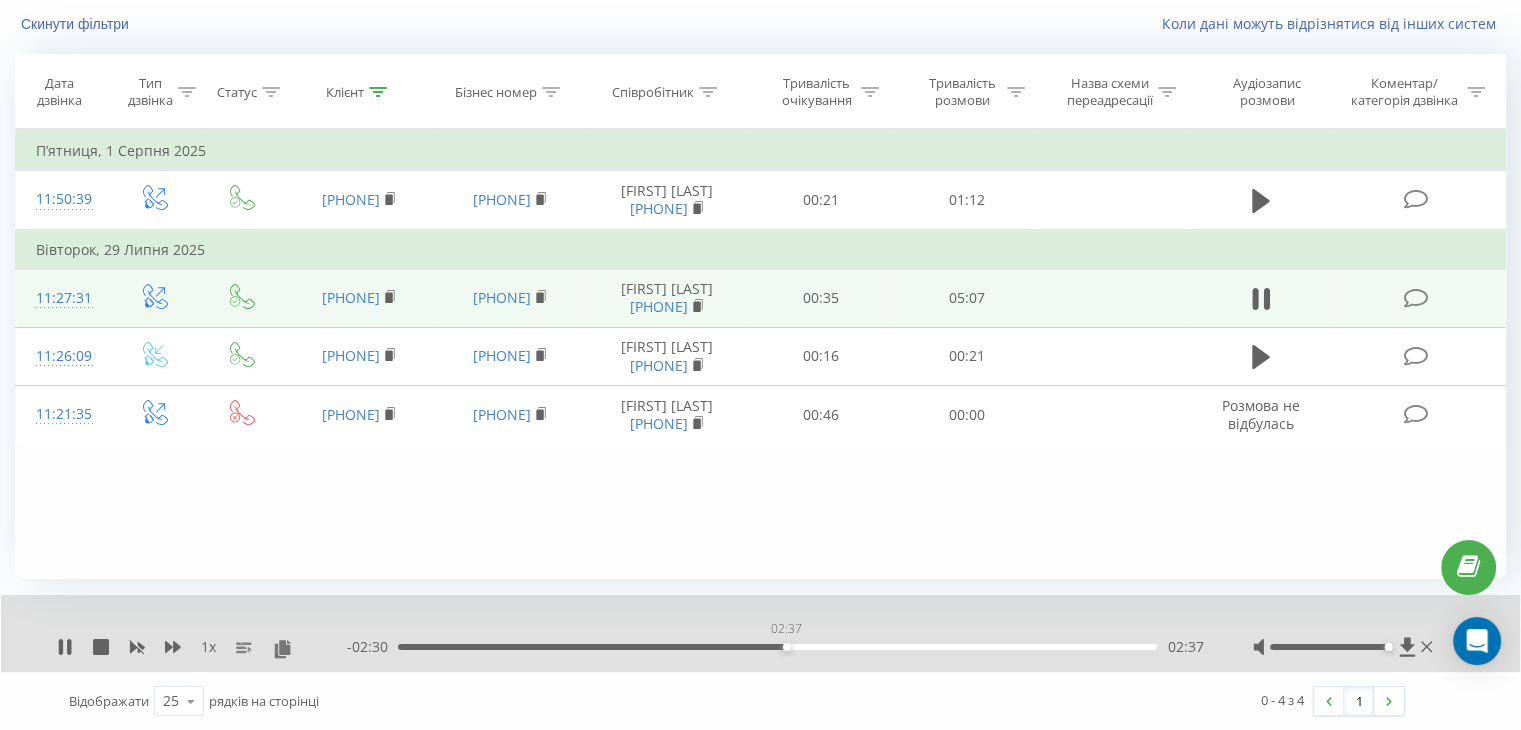 click on "02:37" at bounding box center [777, 647] 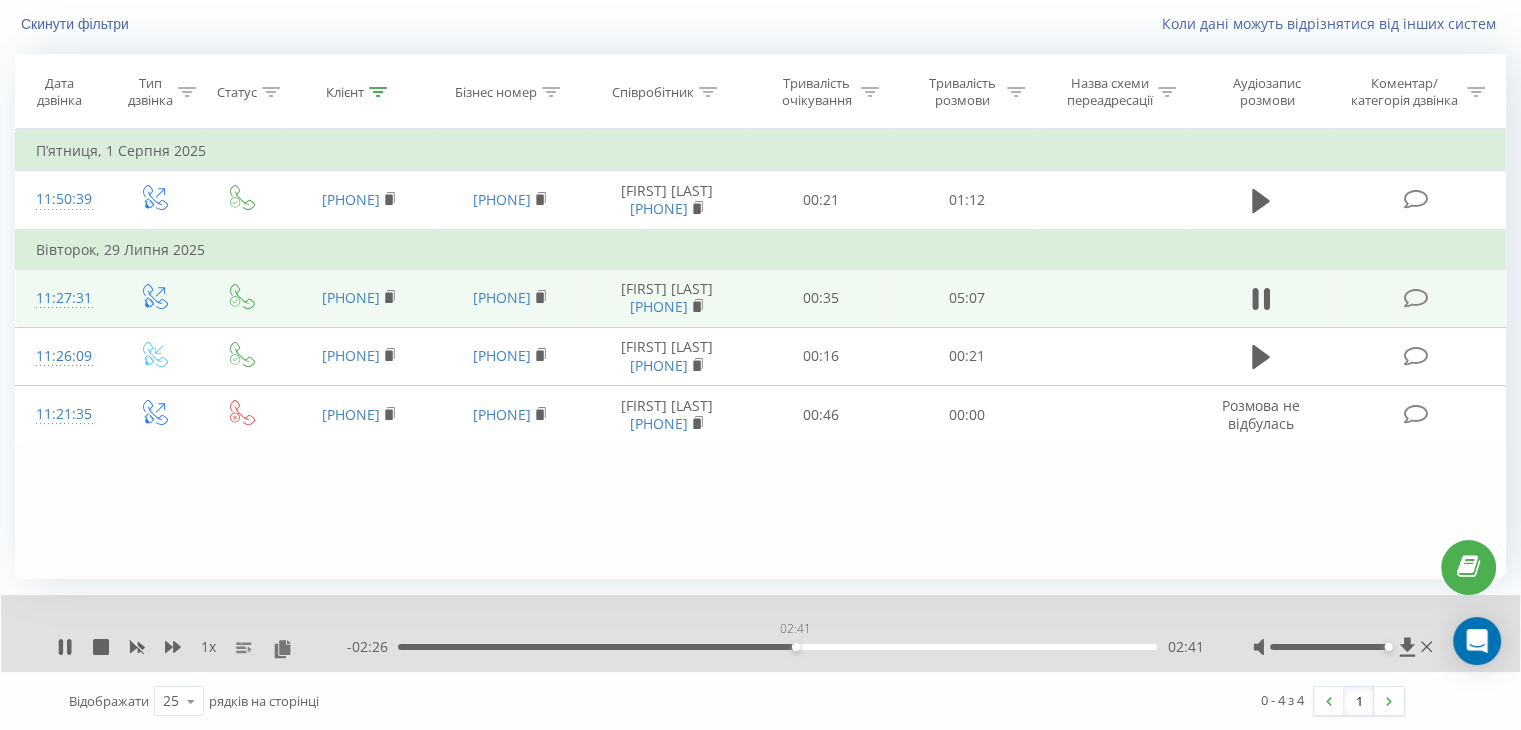 click on "02:41" at bounding box center (777, 647) 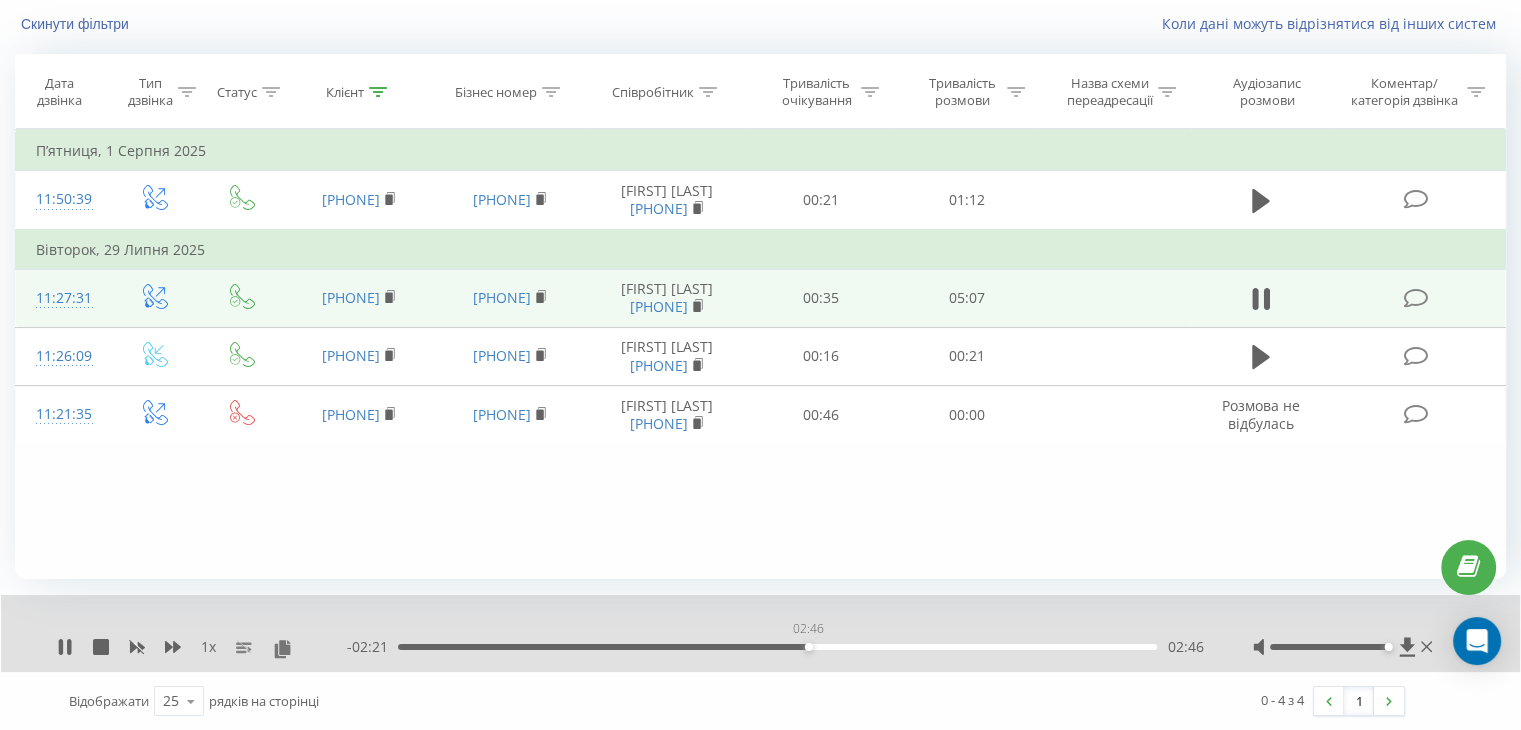 click on "02:46" at bounding box center [777, 647] 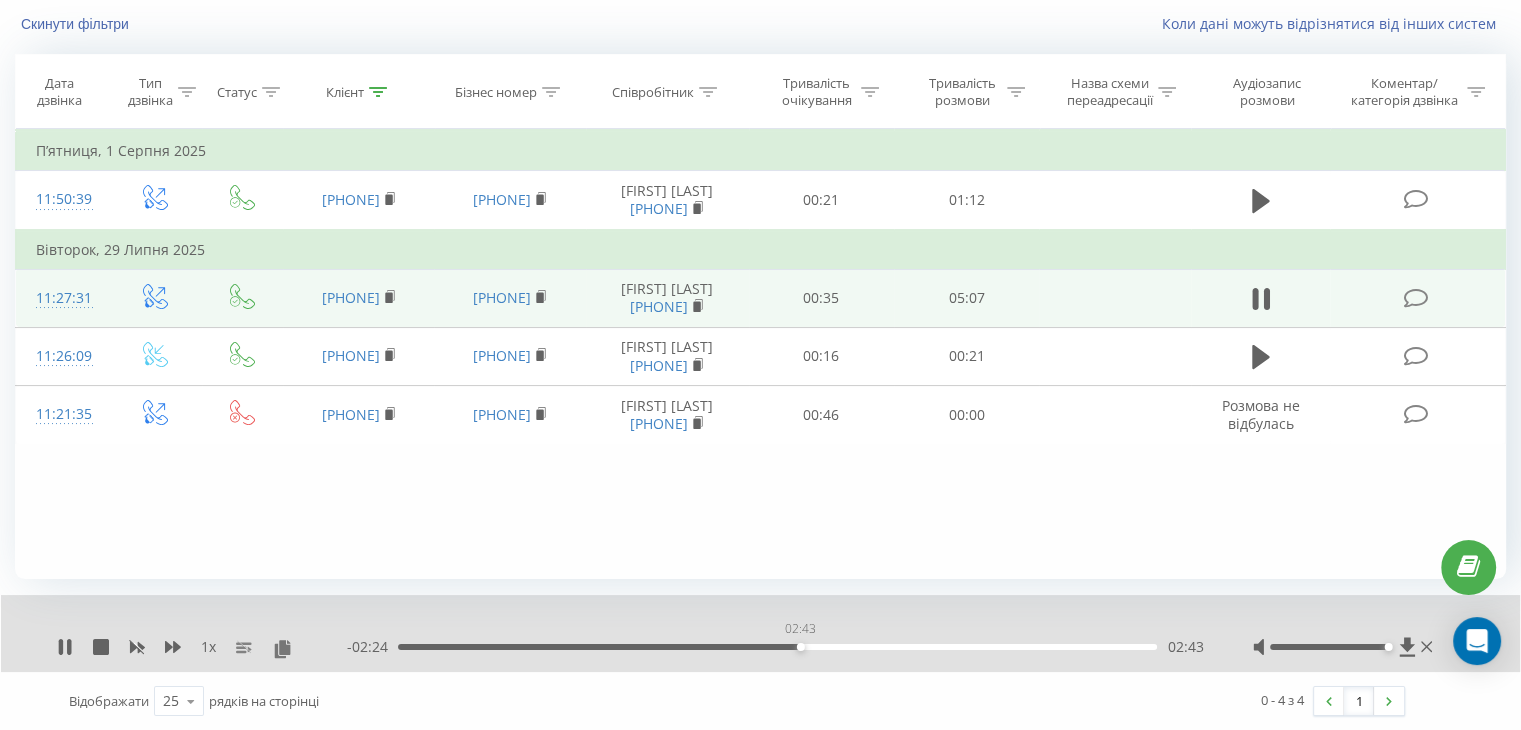click on "02:43" at bounding box center [777, 647] 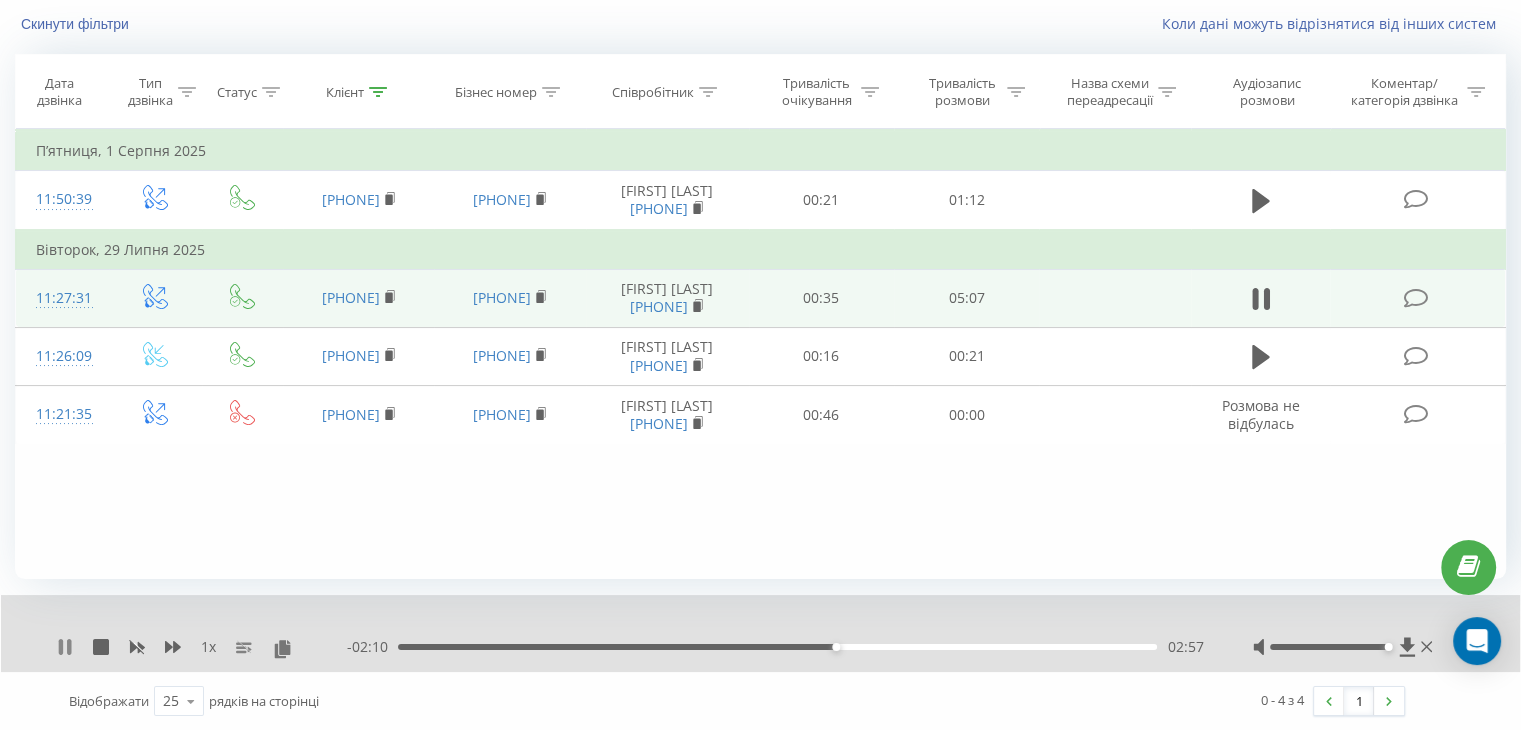 click 